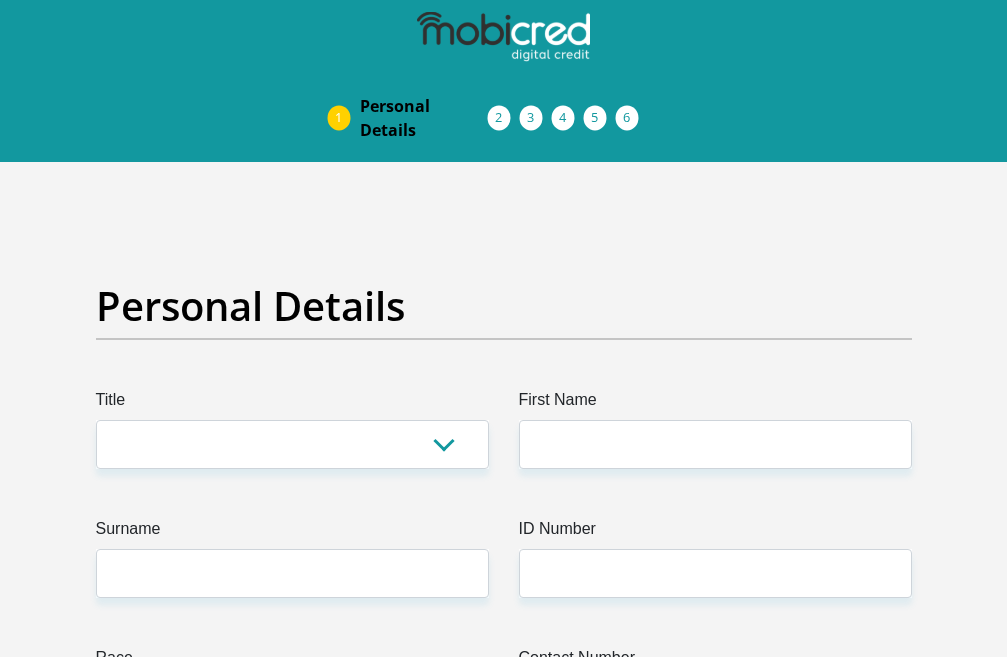 scroll, scrollTop: 0, scrollLeft: 0, axis: both 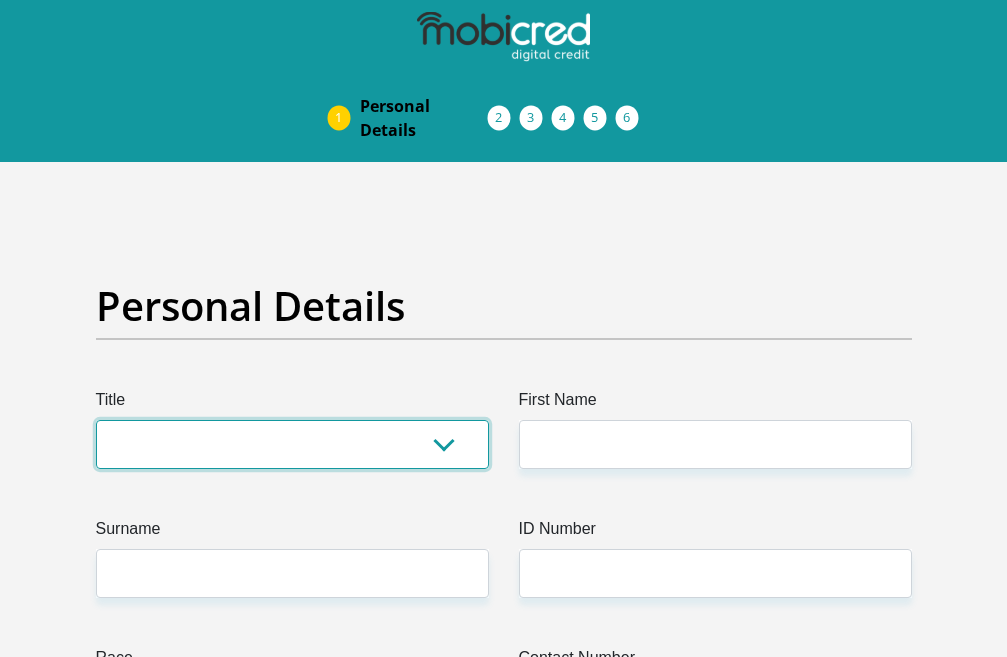 click on "Mr
Ms
Mrs
Dr
Other" at bounding box center (292, 444) 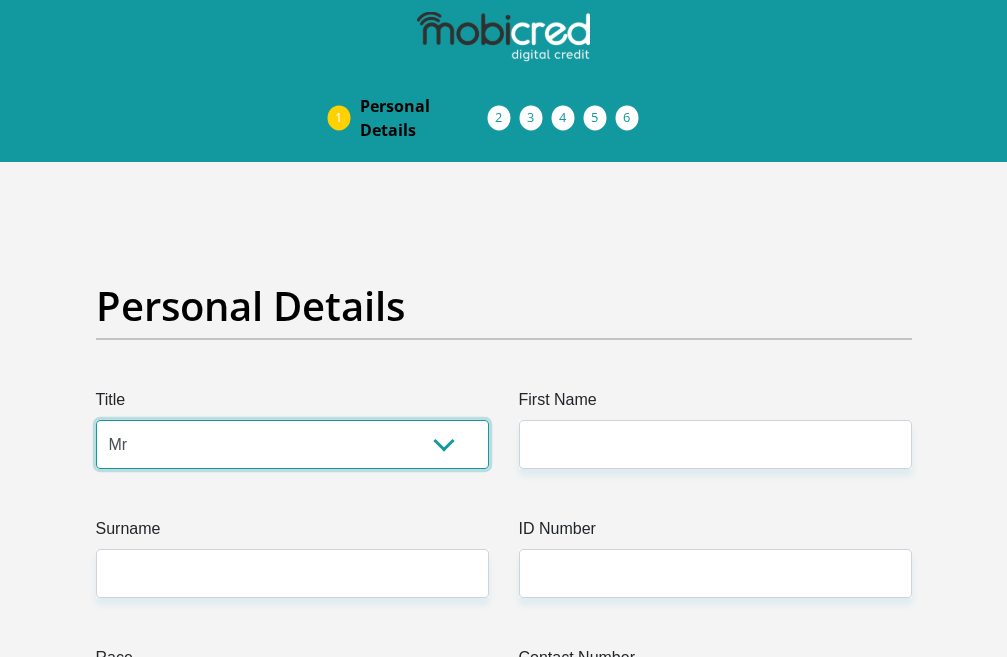 click on "Mr
Ms
Mrs
Dr
Other" at bounding box center (292, 444) 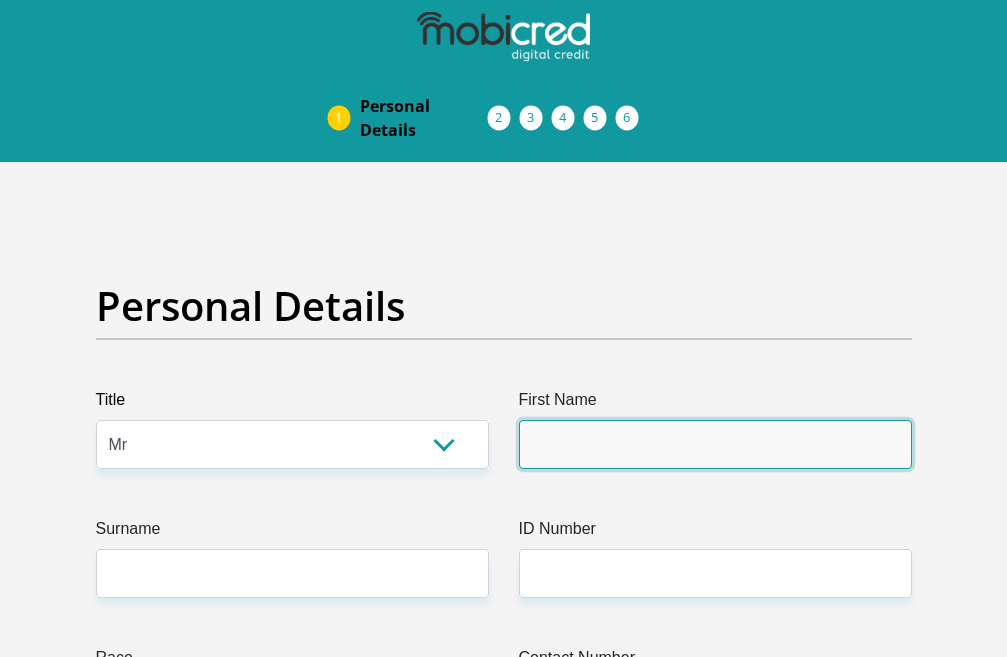 click on "First Name" at bounding box center (715, 444) 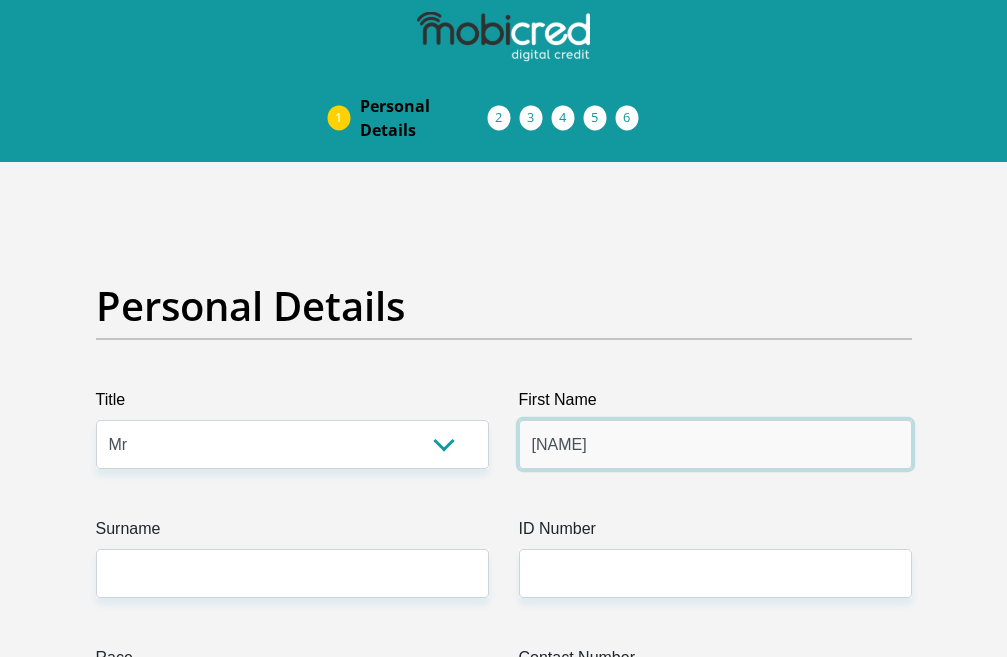 type on "[NAME]" 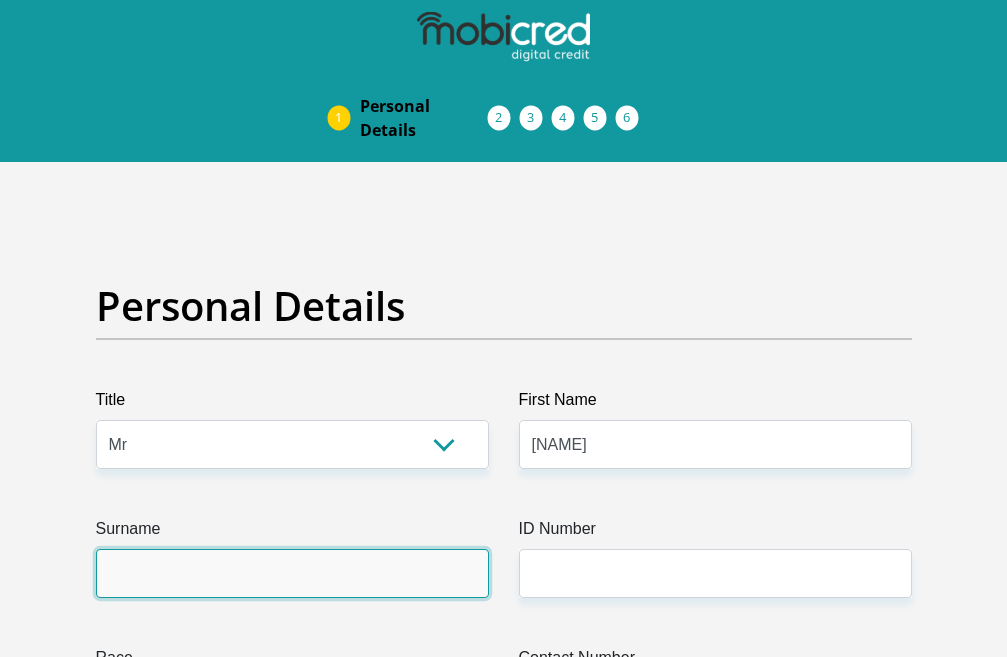 click on "Surname" at bounding box center (292, 573) 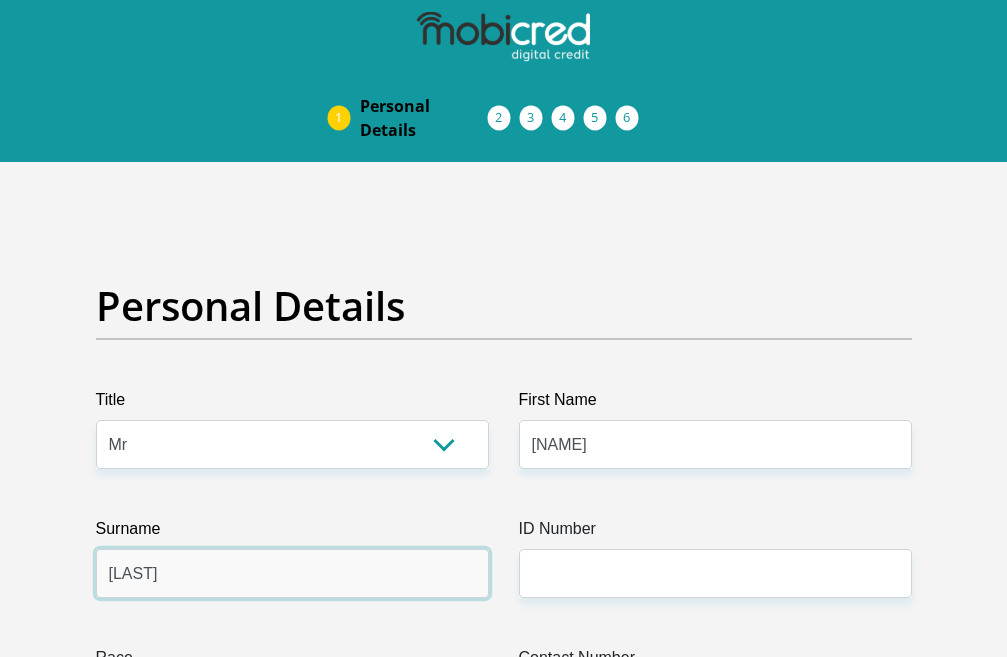 type on "[LAST]" 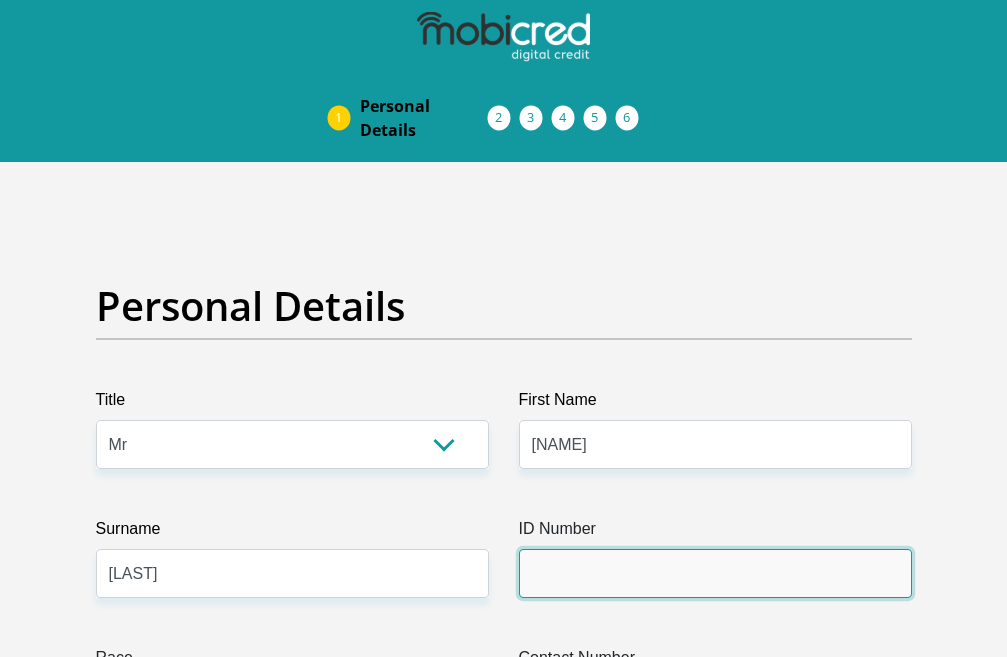 click on "ID Number" at bounding box center [715, 573] 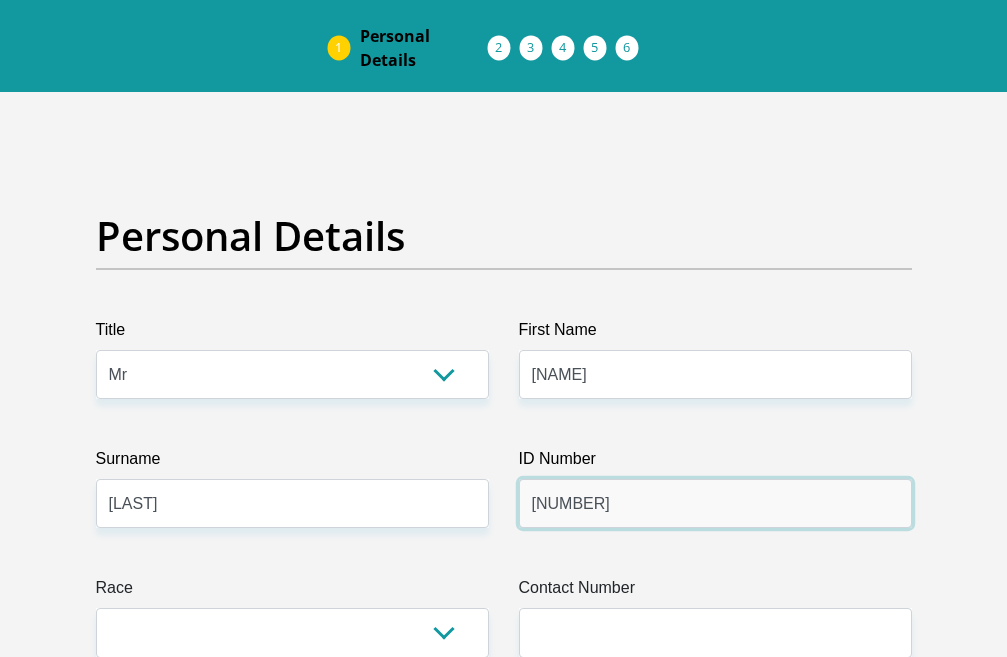 scroll, scrollTop: 300, scrollLeft: 0, axis: vertical 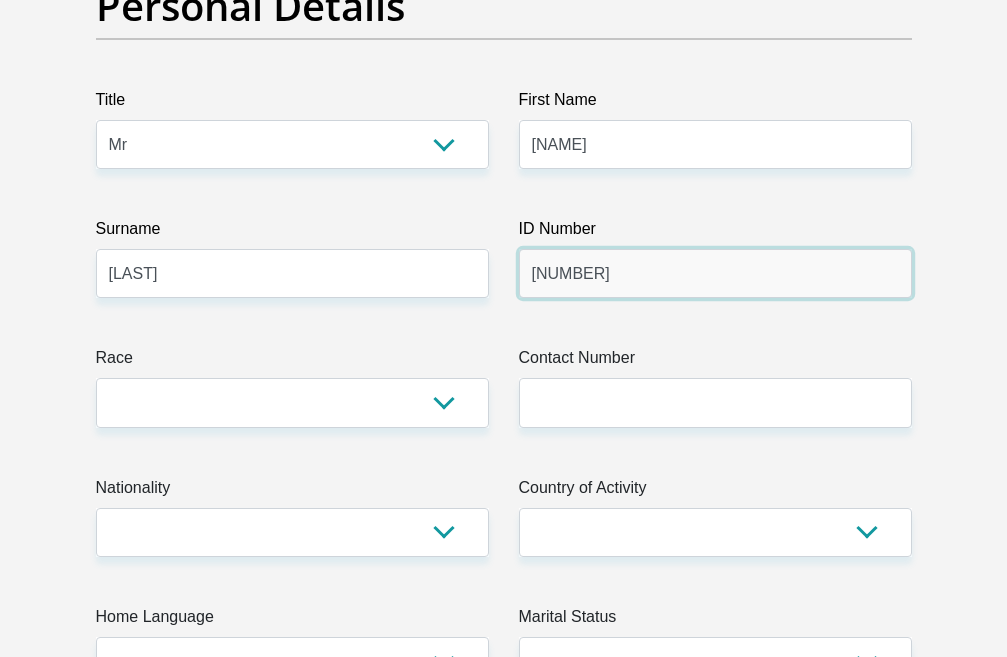 type on "[NUMBER]" 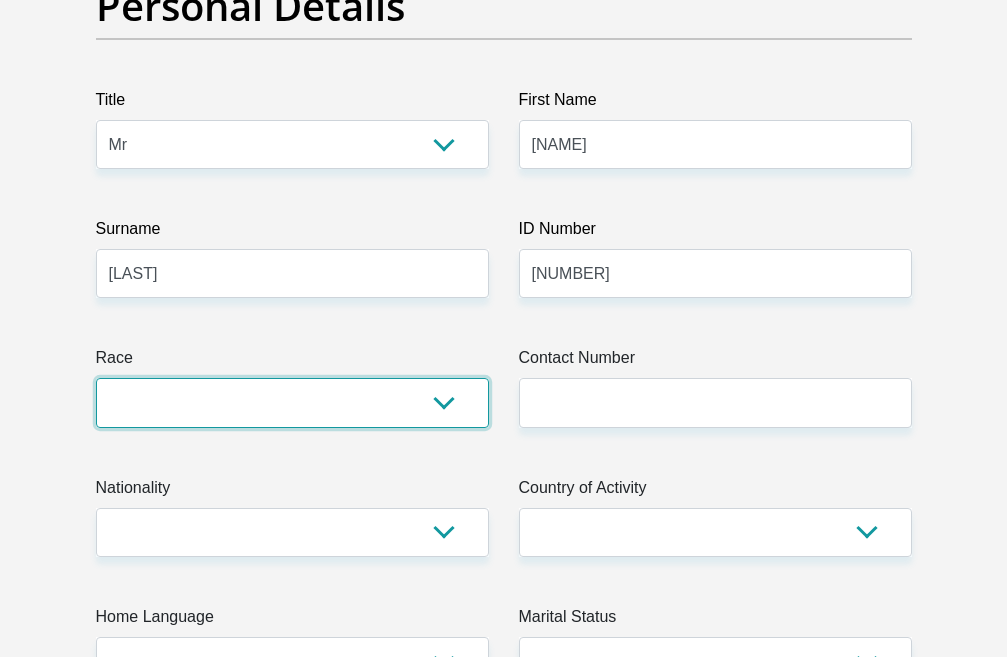drag, startPoint x: 197, startPoint y: 404, endPoint x: 212, endPoint y: 404, distance: 15 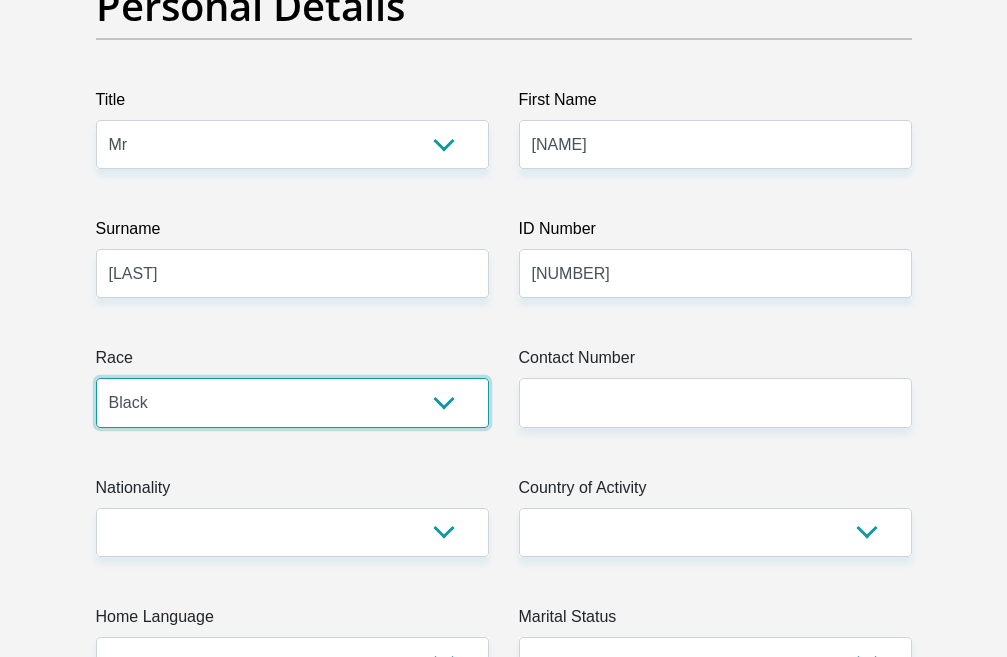 click on "Black
Coloured
Indian
White
Other" at bounding box center [292, 402] 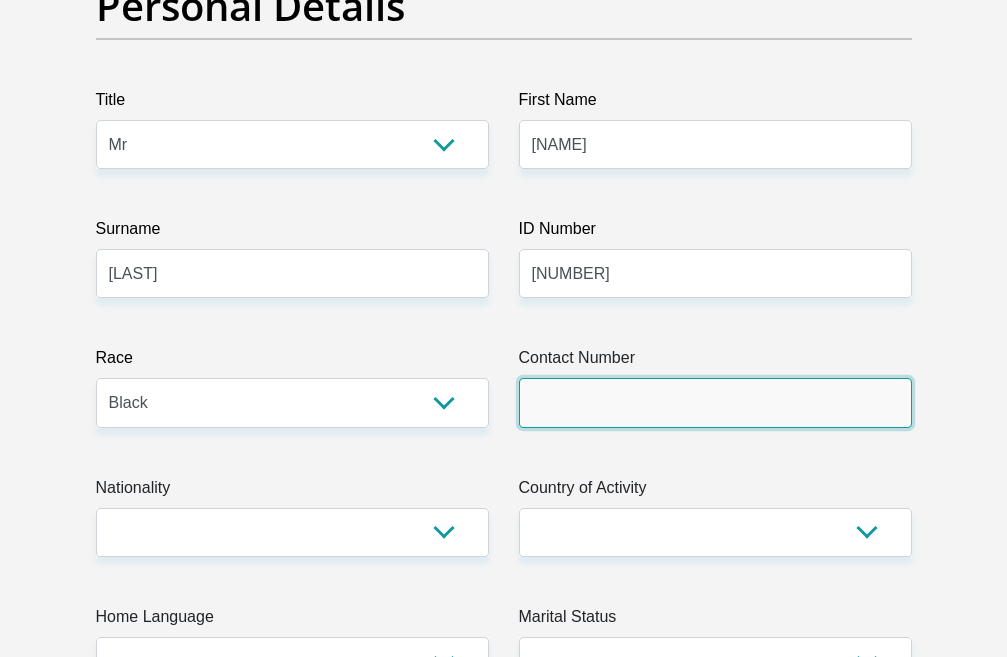 click on "Contact Number" at bounding box center (715, 402) 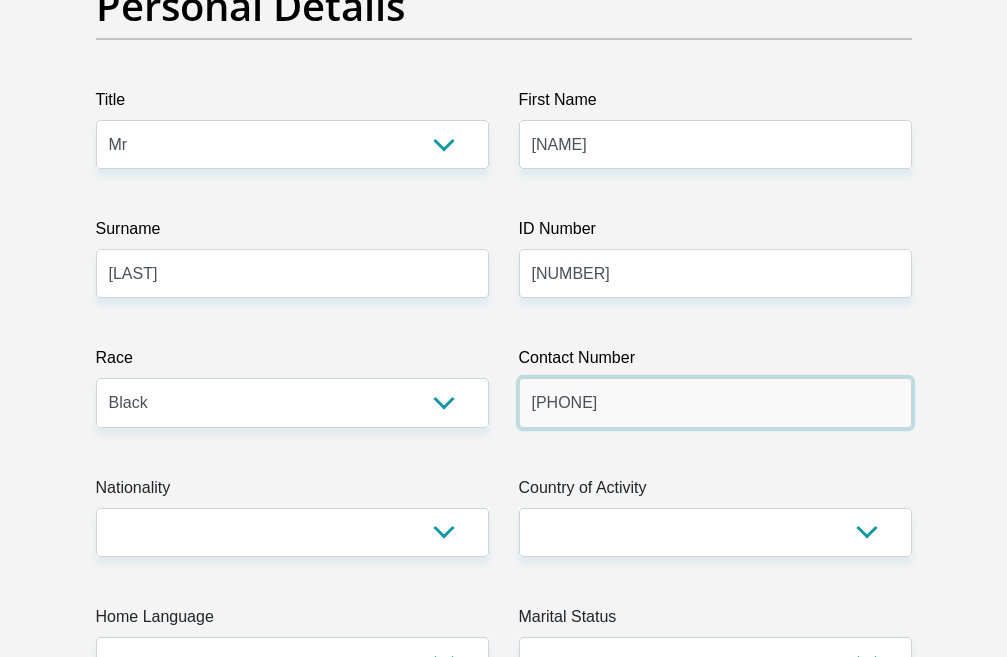 type on "[PHONE]" 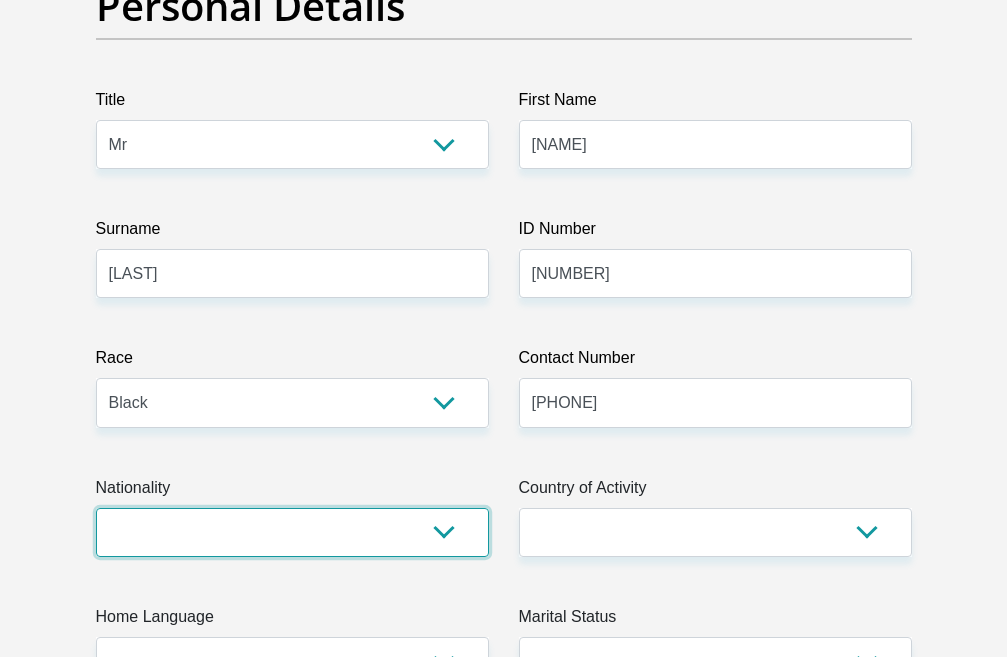 click on "South Africa
Afghanistan
Aland Islands
Albania
Algeria
America Samoa
American Virgin Islands
Andorra
Angola
Anguilla
Antarctica
Antigua and Barbuda
Argentina
Armenia
Aruba
Ascension Island
Australia
Austria
Azerbaijan
Bahamas
Bahrain
Bangladesh
Barbados
Chad" at bounding box center [292, 532] 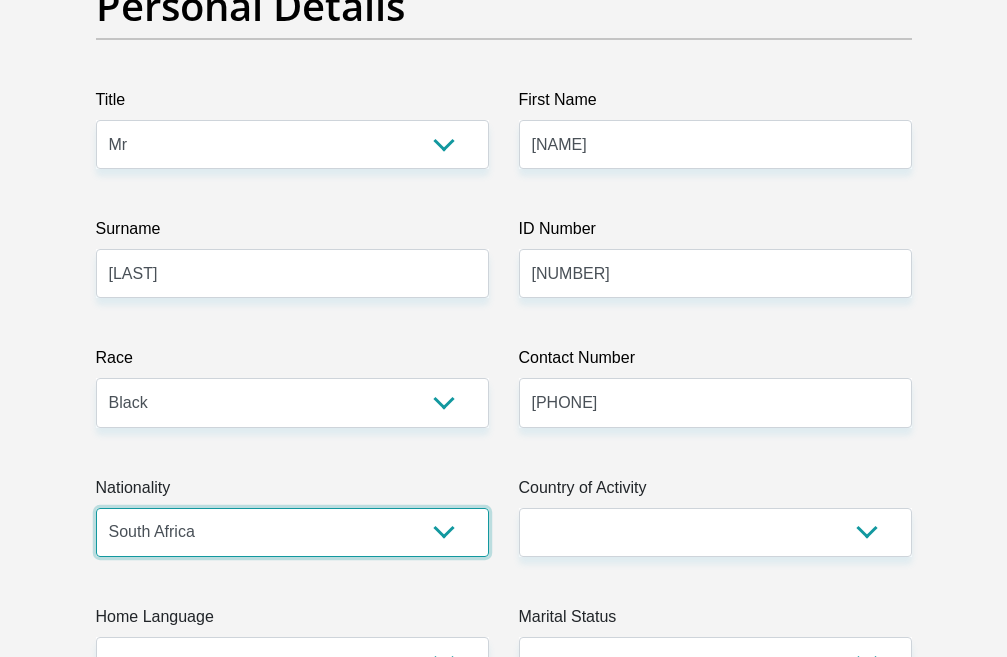 click on "South Africa
Afghanistan
Aland Islands
Albania
Algeria
America Samoa
American Virgin Islands
Andorra
Angola
Anguilla
Antarctica
Antigua and Barbuda
Argentina
Armenia
Aruba
Ascension Island
Australia
Austria
Azerbaijan
Bahamas
Bahrain
Bangladesh
Barbados
Chad" at bounding box center [292, 532] 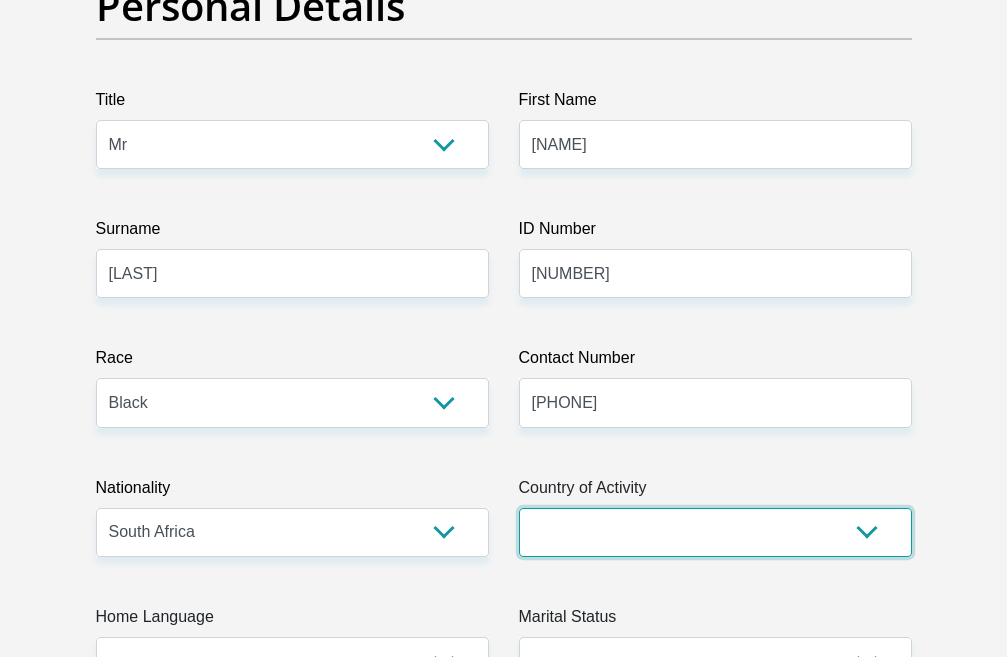 click on "South Africa
Afghanistan
Aland Islands
Albania
Algeria
America Samoa
American Virgin Islands
Andorra
Angola
Anguilla
Antarctica
Antigua and Barbuda
Argentina
Armenia
Aruba
Ascension Island
Australia
Austria
Azerbaijan
Chad" at bounding box center [715, 532] 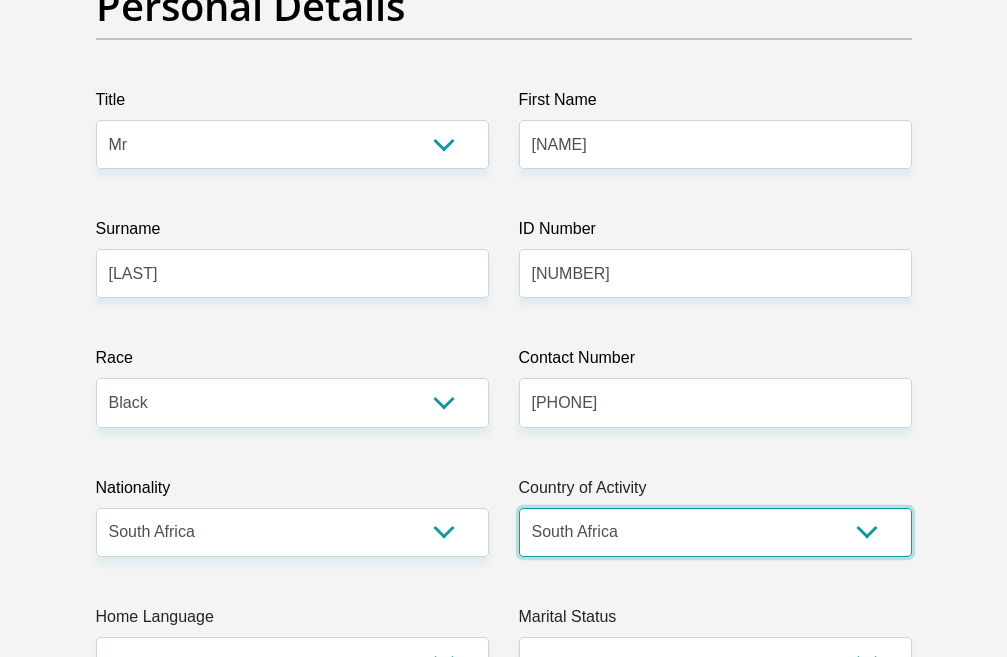 click on "South Africa
Afghanistan
Aland Islands
Albania
Algeria
America Samoa
American Virgin Islands
Andorra
Angola
Anguilla
Antarctica
Antigua and Barbuda
Argentina
Armenia
Aruba
Ascension Island
Australia
Austria
Azerbaijan
Chad" at bounding box center (715, 532) 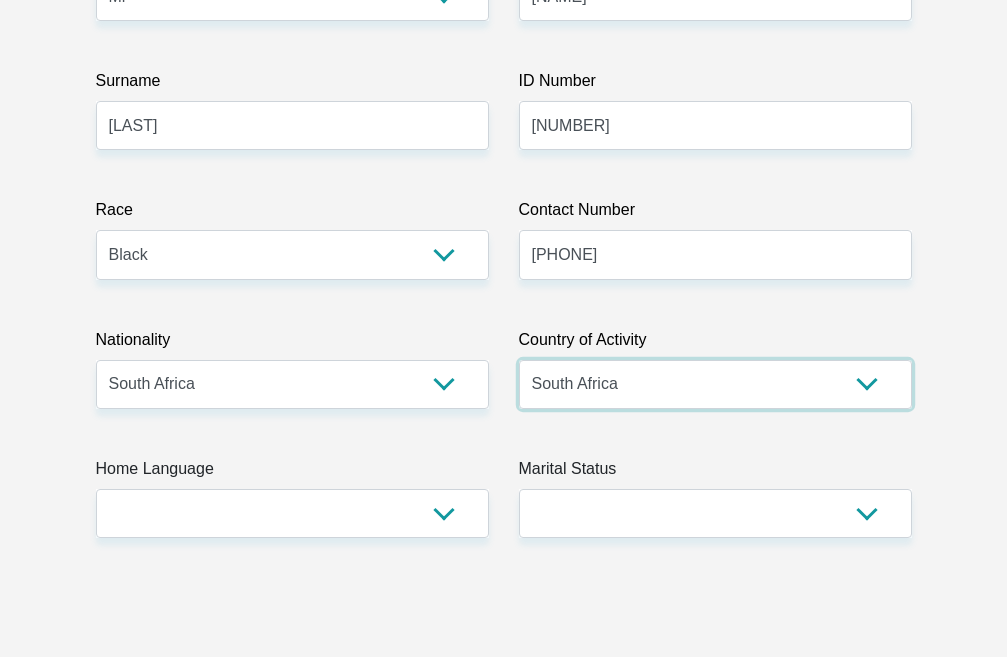 scroll, scrollTop: 500, scrollLeft: 0, axis: vertical 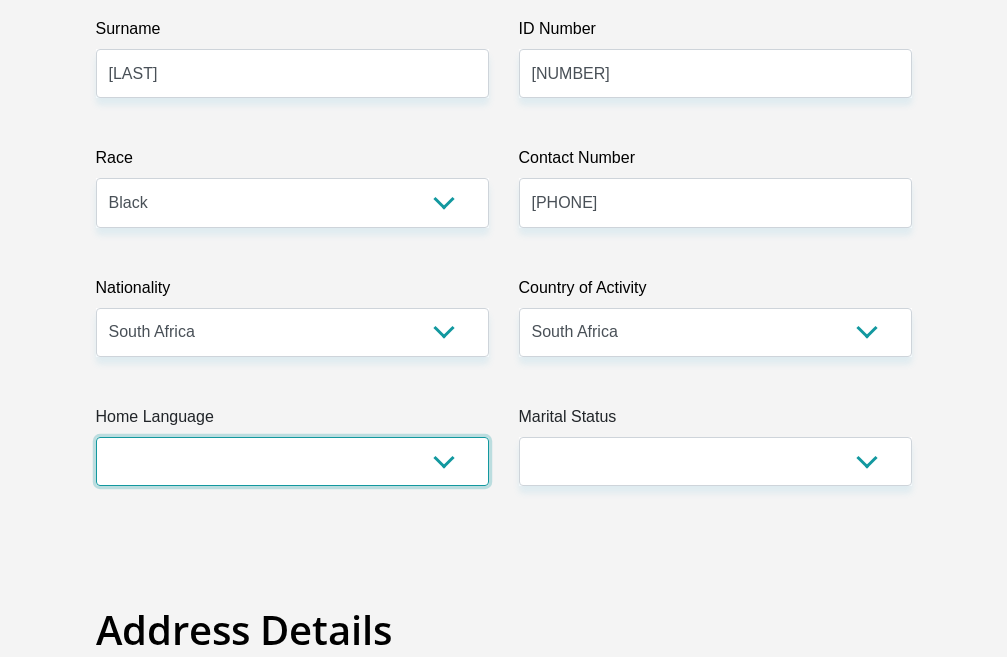 click on "Afrikaans
English
Sepedi
South Ndebele
Southern Sotho
Swati
Tsonga
Tswana
Venda
Xhosa
Zulu
Other" at bounding box center (292, 461) 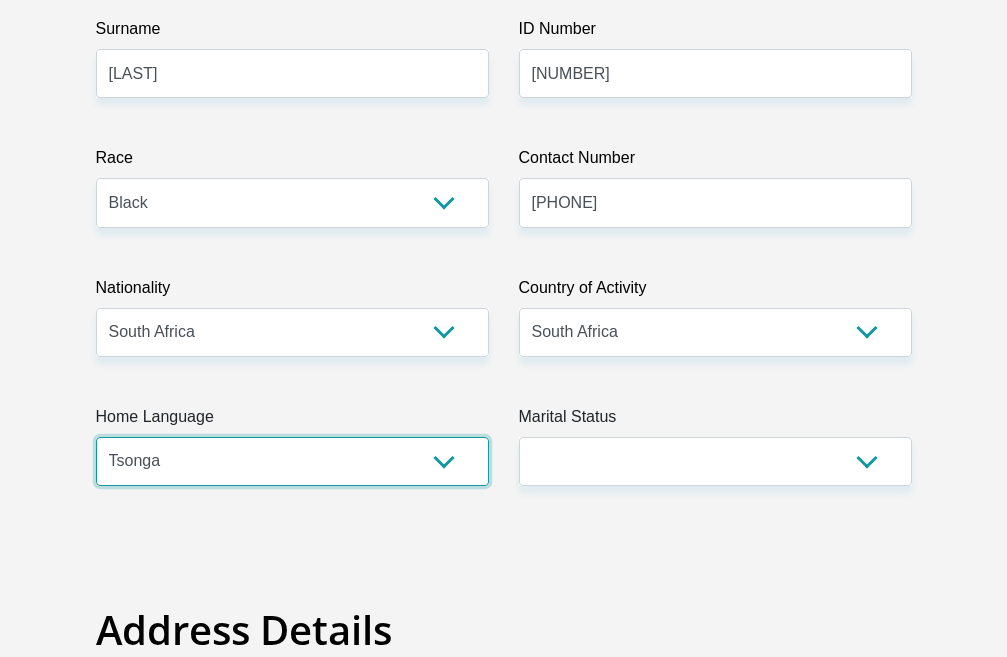 click on "Afrikaans
English
Sepedi
South Ndebele
Southern Sotho
Swati
Tsonga
Tswana
Venda
Xhosa
Zulu
Other" at bounding box center [292, 461] 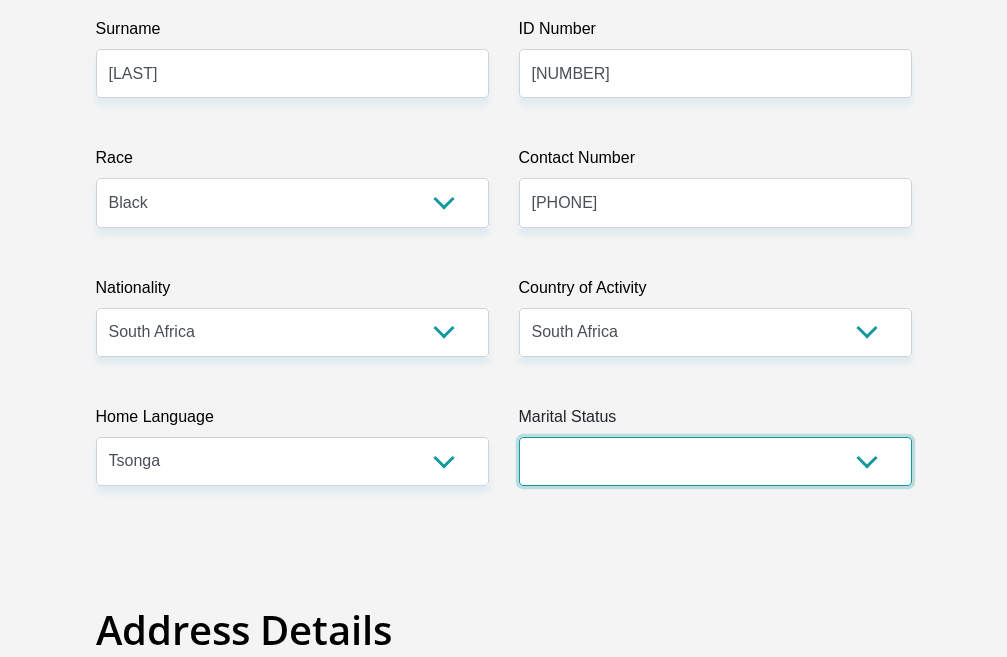 click on "Married ANC
Single
Divorced
Widowed
Married COP or Customary Law" at bounding box center (715, 461) 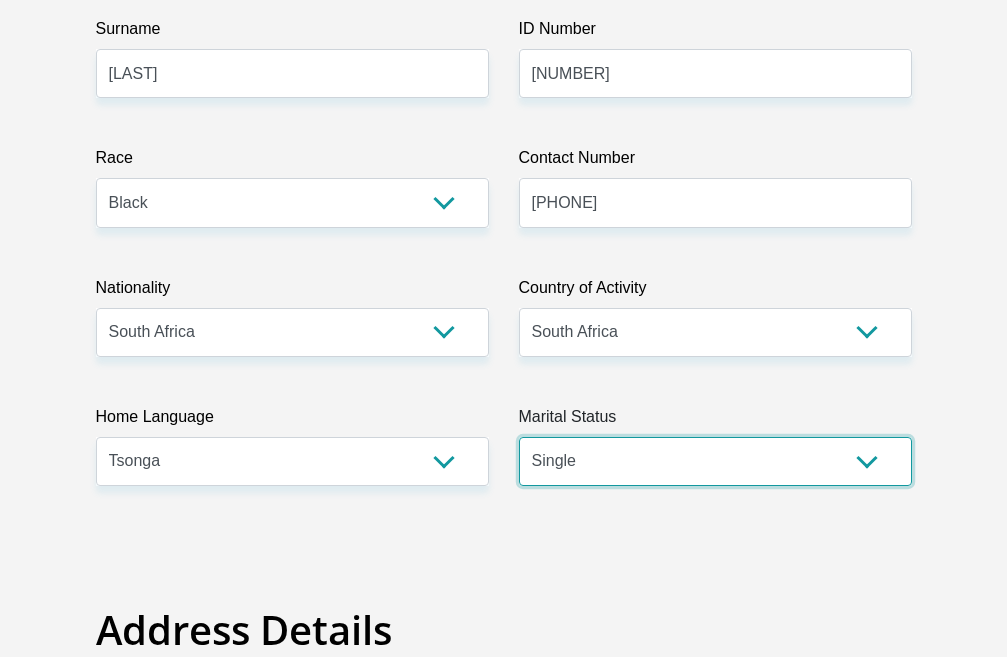 click on "Married ANC
Single
Divorced
Widowed
Married COP or Customary Law" at bounding box center [715, 461] 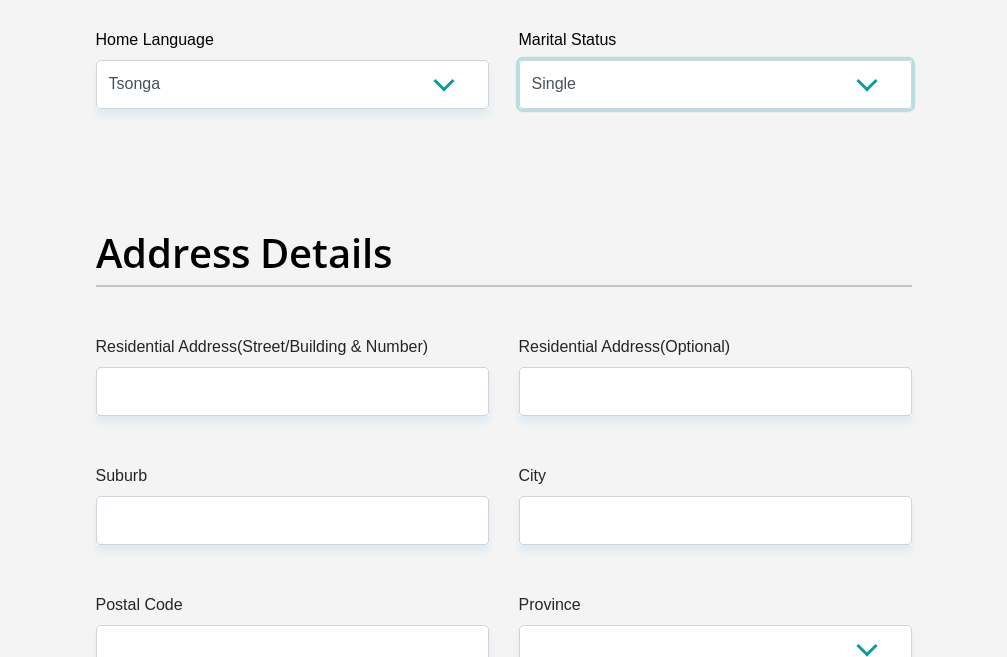 scroll, scrollTop: 900, scrollLeft: 0, axis: vertical 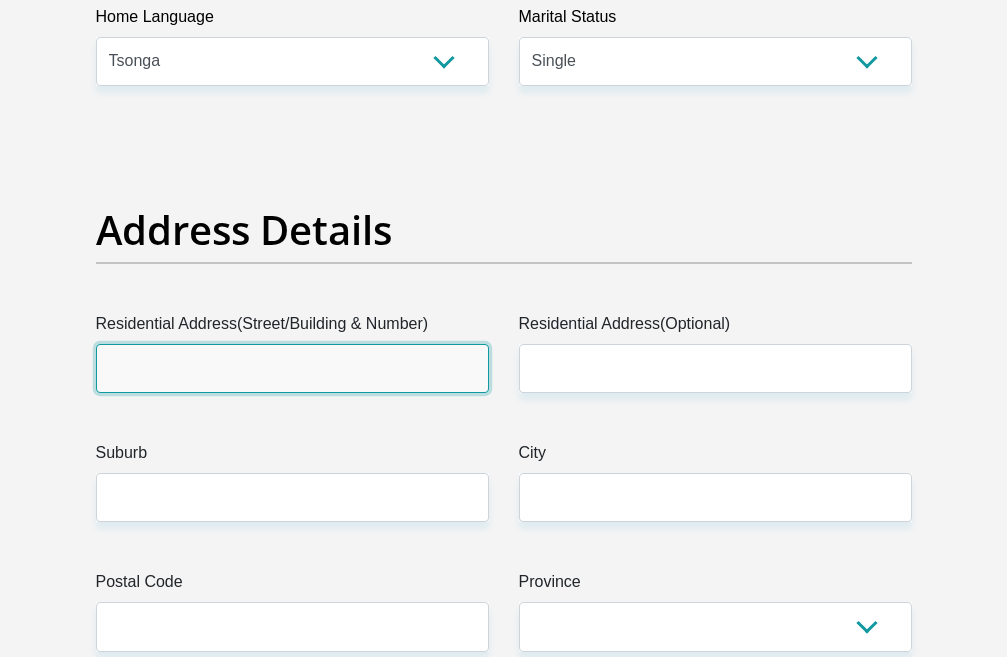 click on "Residential Address(Street/Building & Number)" at bounding box center (292, 368) 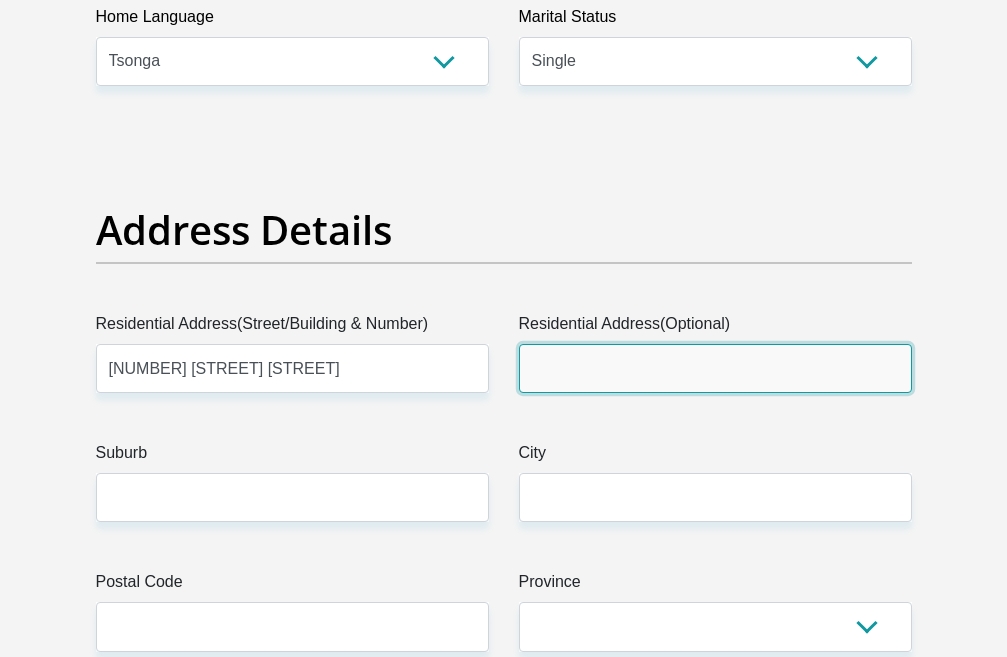 type on "[CITY]" 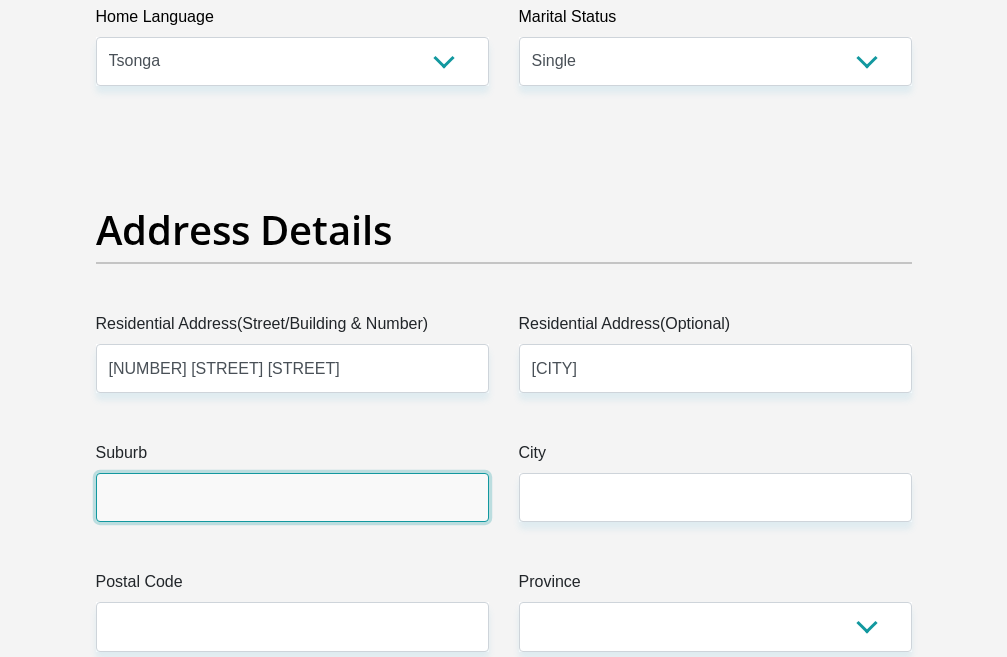 type on "[CITY]" 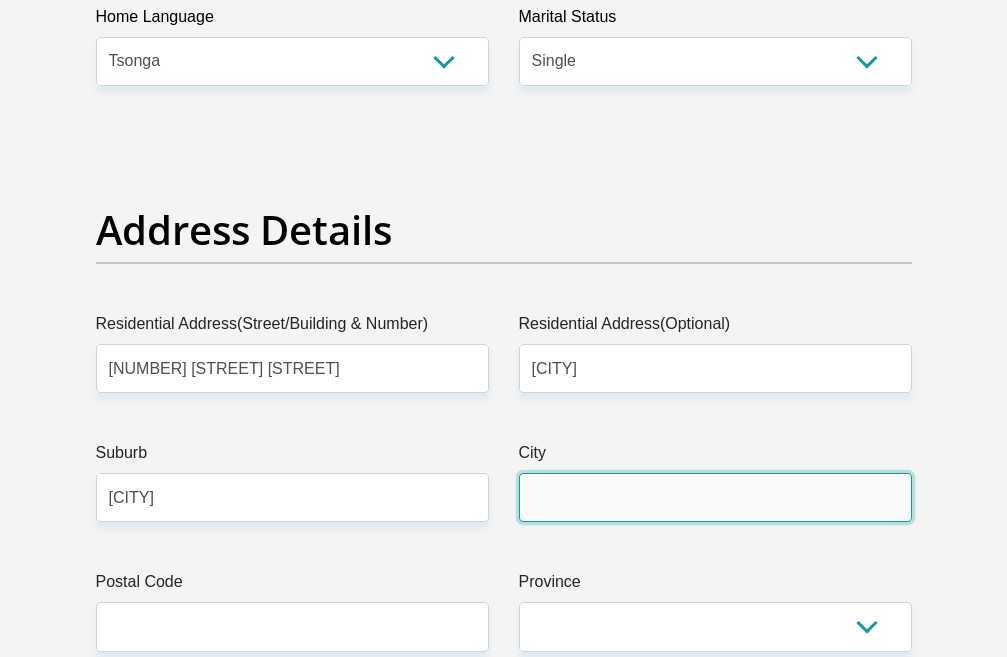 type on "[CITY]" 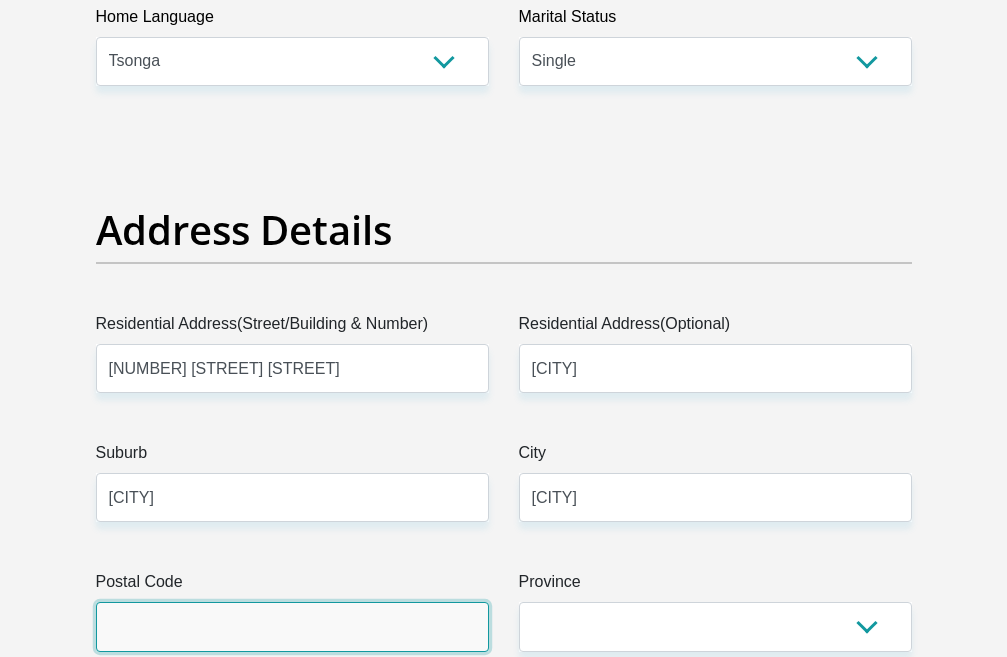 type on "[NUMBER]" 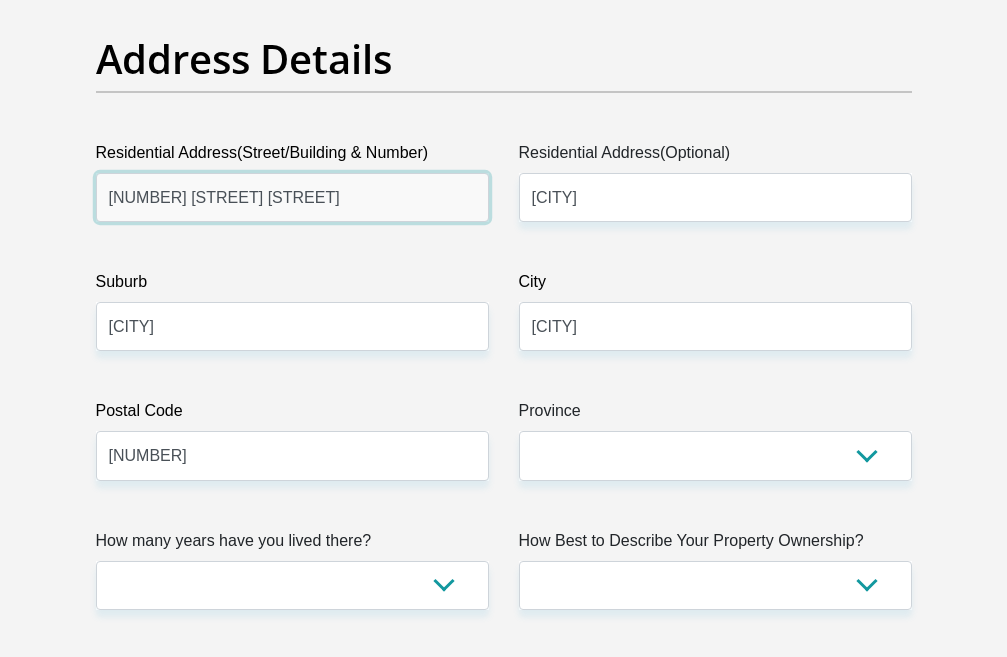 scroll, scrollTop: 1100, scrollLeft: 0, axis: vertical 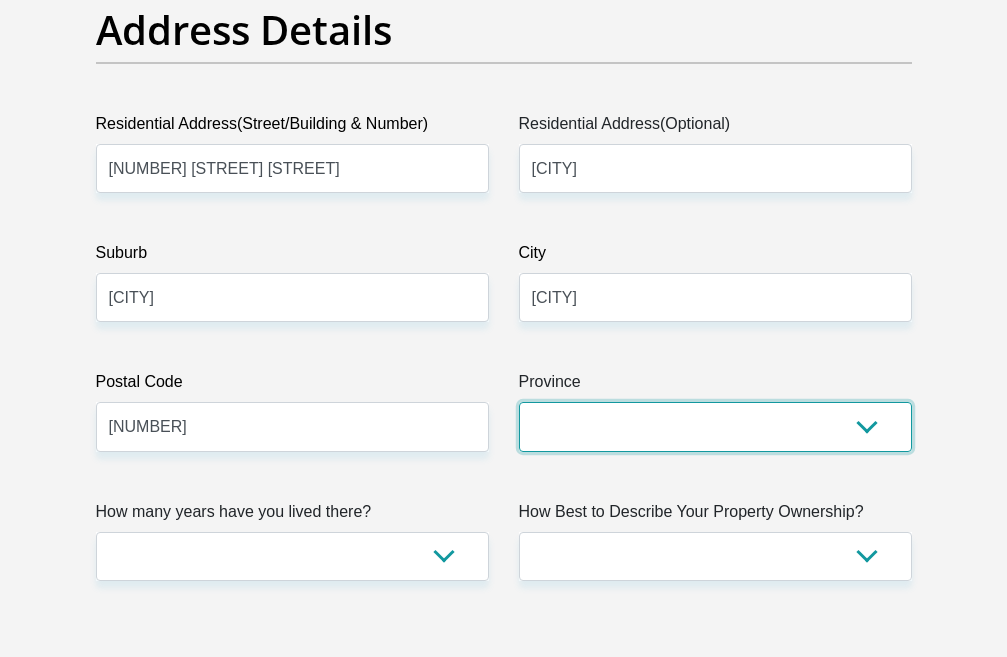 click on "Eastern Cape
Free State
Gauteng
KwaZulu-Natal
Limpopo
Mpumalanga
Northern Cape
North West
Western Cape" at bounding box center [715, 426] 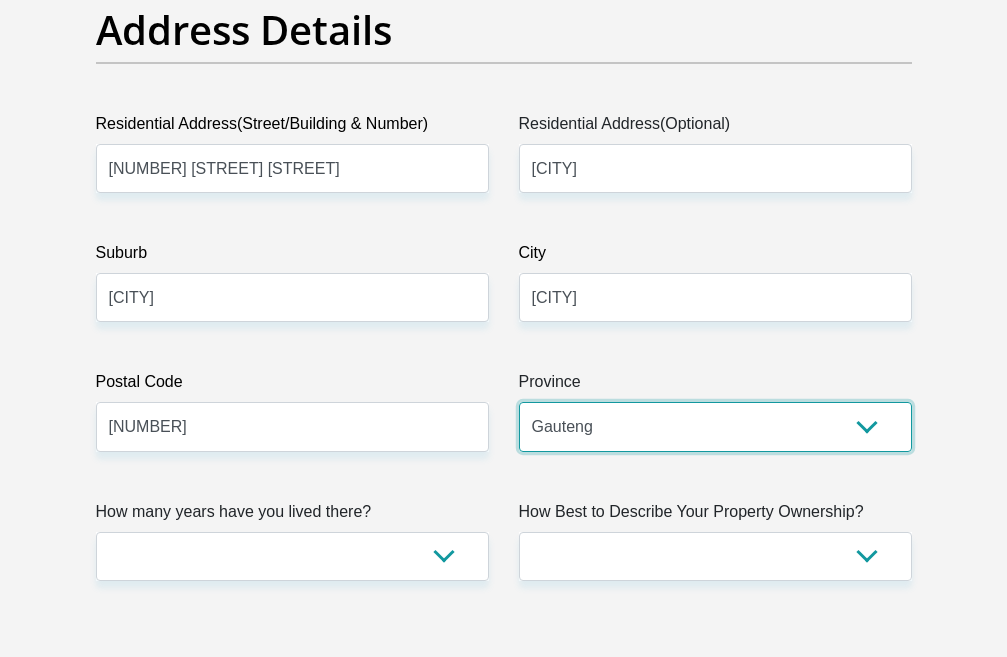 click on "Eastern Cape
Free State
Gauteng
KwaZulu-Natal
Limpopo
Mpumalanga
Northern Cape
North West
Western Cape" at bounding box center [715, 426] 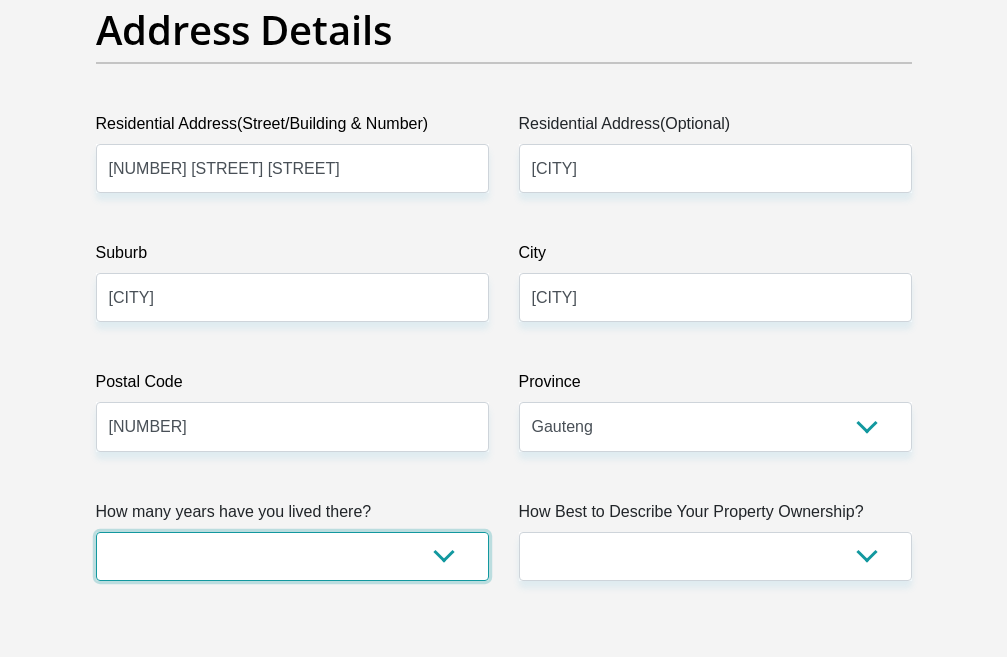 click on "less than 1 year
1-3 years
3-5 years
5+ years" at bounding box center [292, 556] 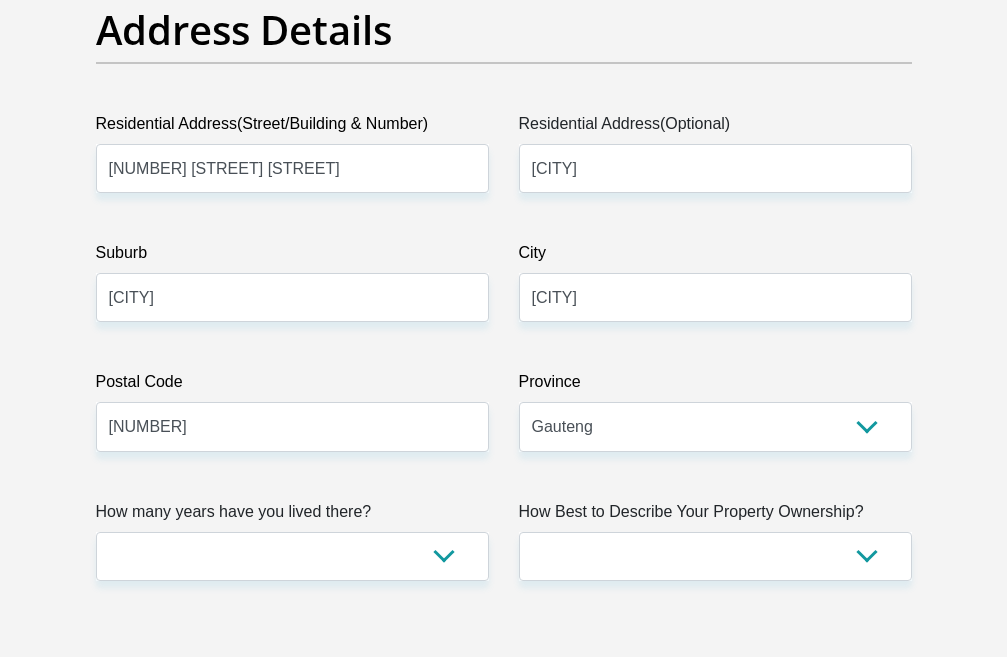 click on "Title
Mr
Ms
Mrs
Dr
Other
First Name
[NAME]
Surname
[LAST]
ID Number
[SSN]
Please input valid ID number
Race
Black
Coloured
Indian
White
Other
Contact Number
[PHONE]
Please input valid contact number
Nationality
South Africa
Afghanistan
Aland Islands  Albania  Chad" at bounding box center (504, 2610) 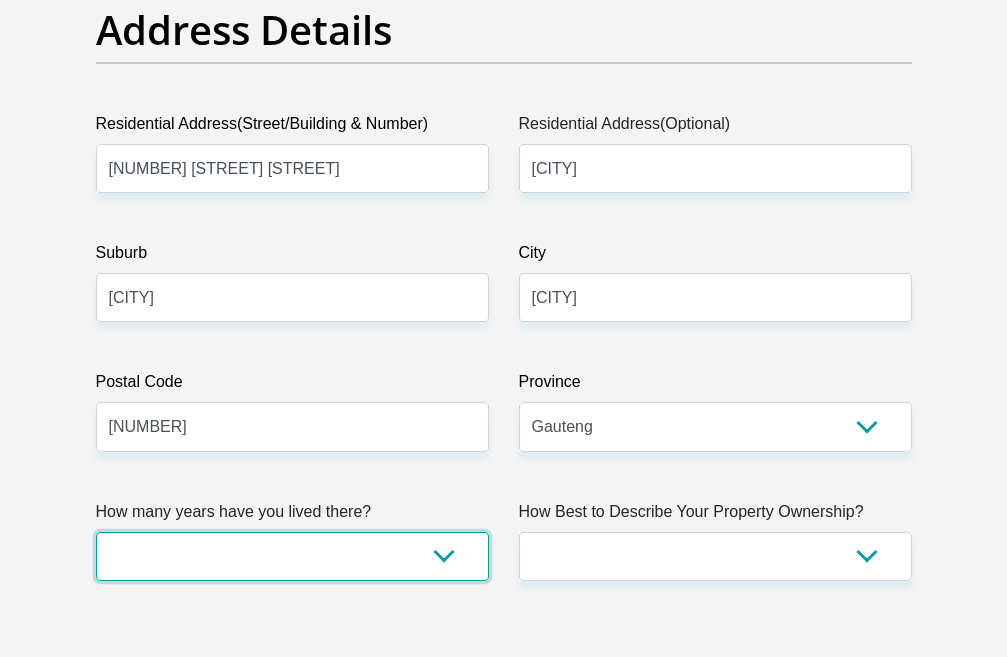click on "less than 1 year
1-3 years
3-5 years
5+ years" at bounding box center (292, 556) 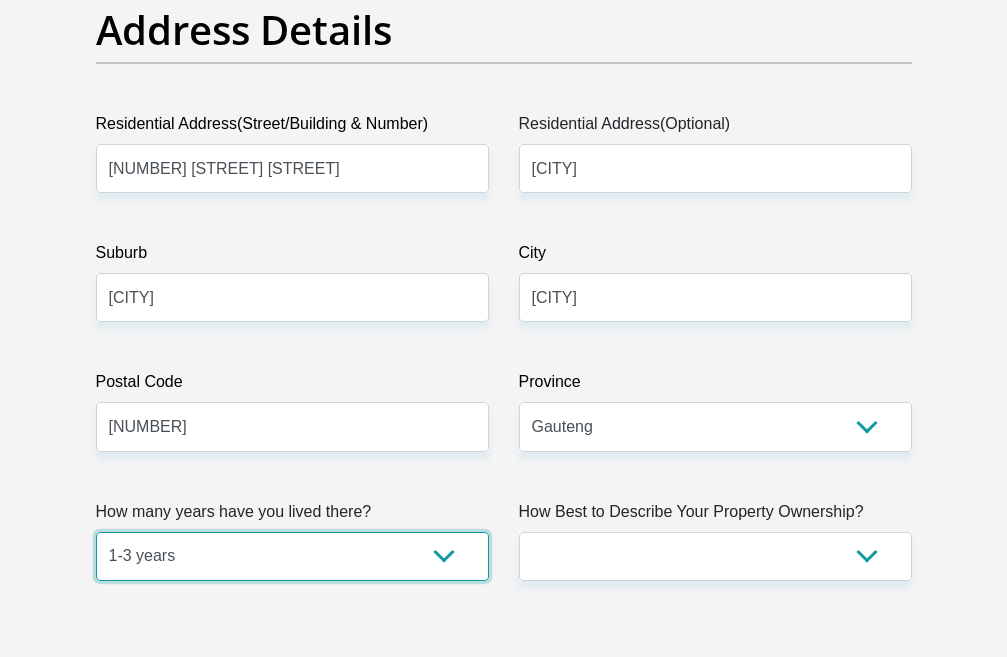 click on "less than 1 year
1-3 years
3-5 years
5+ years" at bounding box center (292, 556) 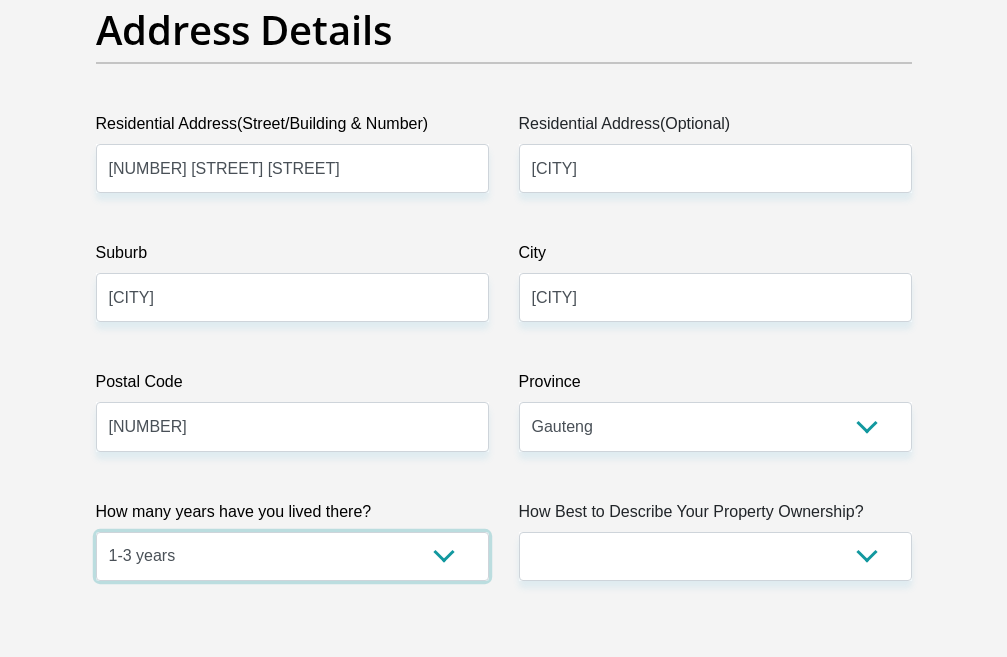click on "less than 1 year
1-3 years
3-5 years
5+ years" at bounding box center (292, 556) 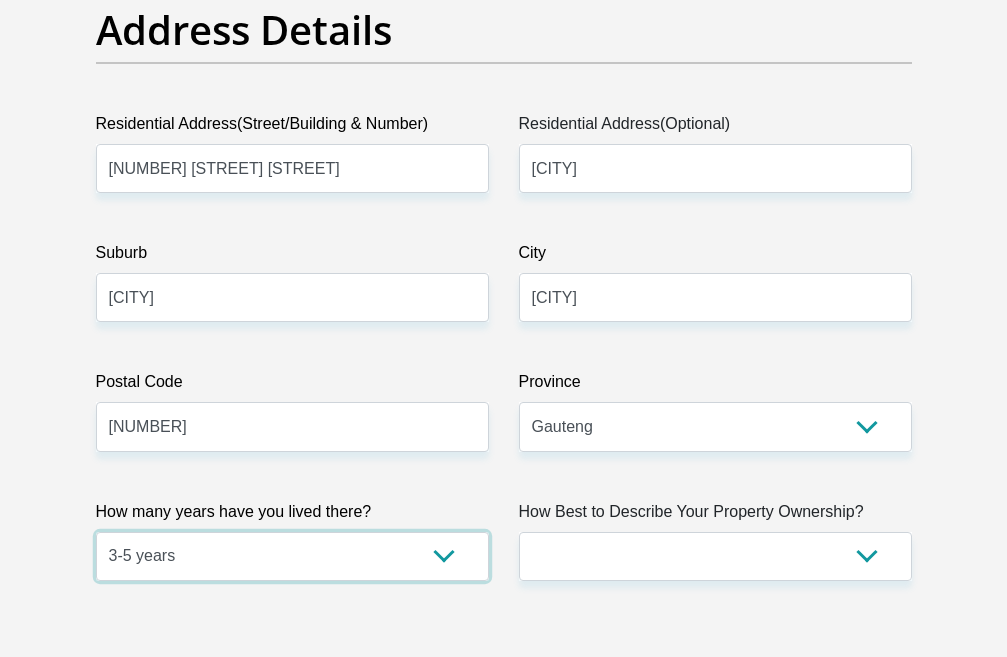 click on "less than 1 year
1-3 years
3-5 years
5+ years" at bounding box center [292, 556] 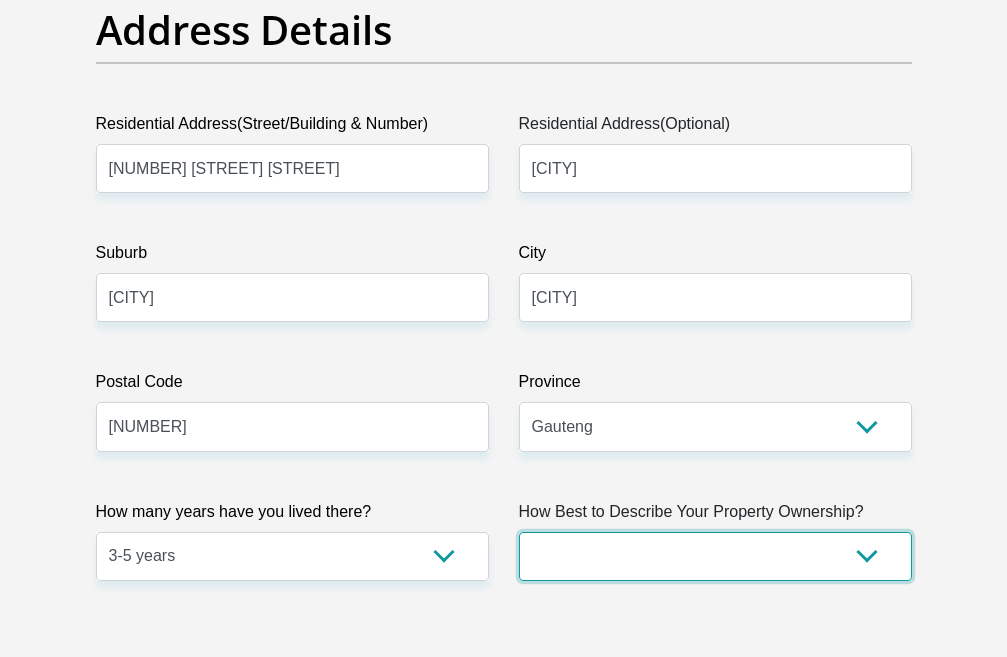 click on "Owned
Rented
Family Owned
Company Dwelling" at bounding box center (715, 556) 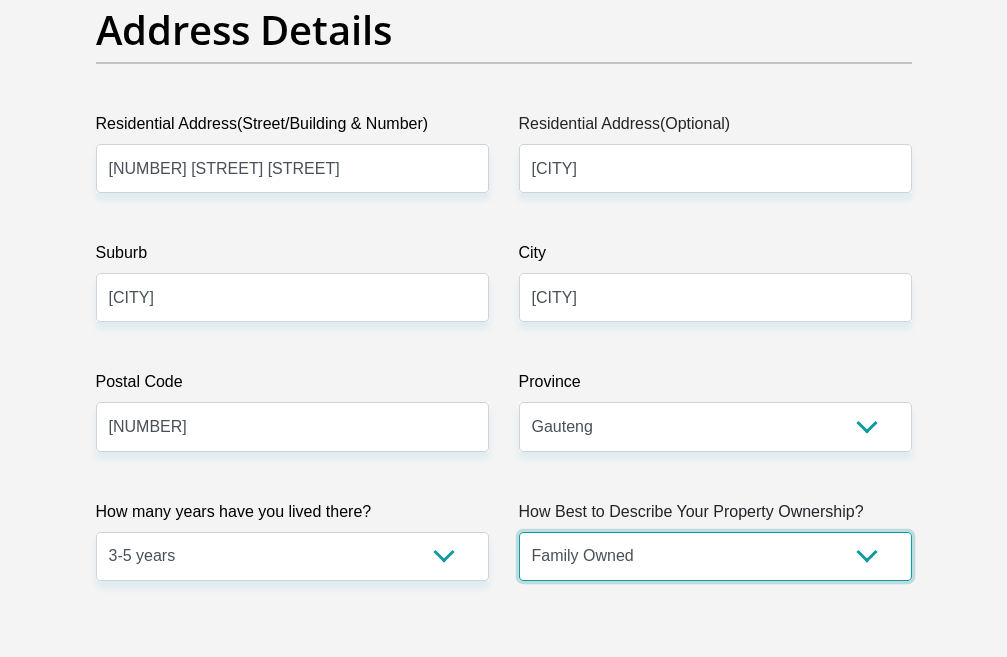 click on "Owned
Rented
Family Owned
Company Dwelling" at bounding box center (715, 556) 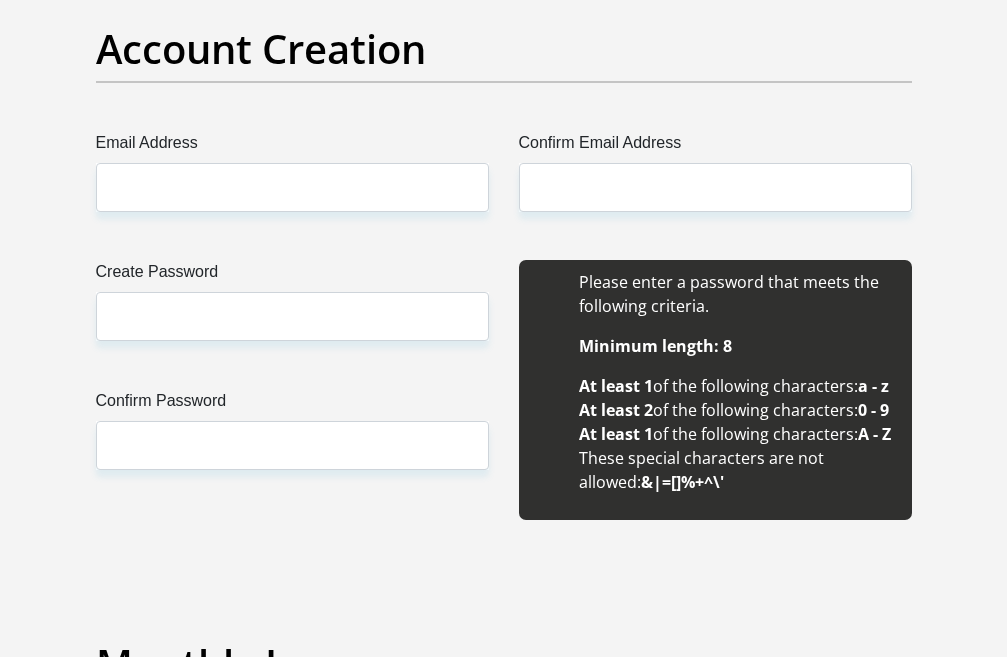 scroll, scrollTop: 1800, scrollLeft: 0, axis: vertical 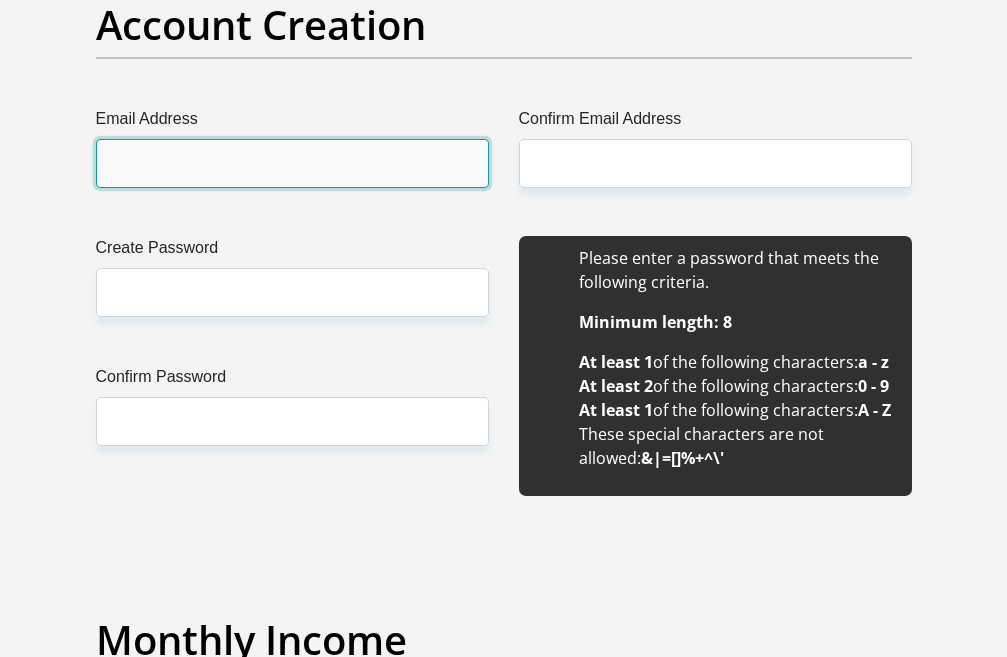 click on "Email Address" at bounding box center [292, 163] 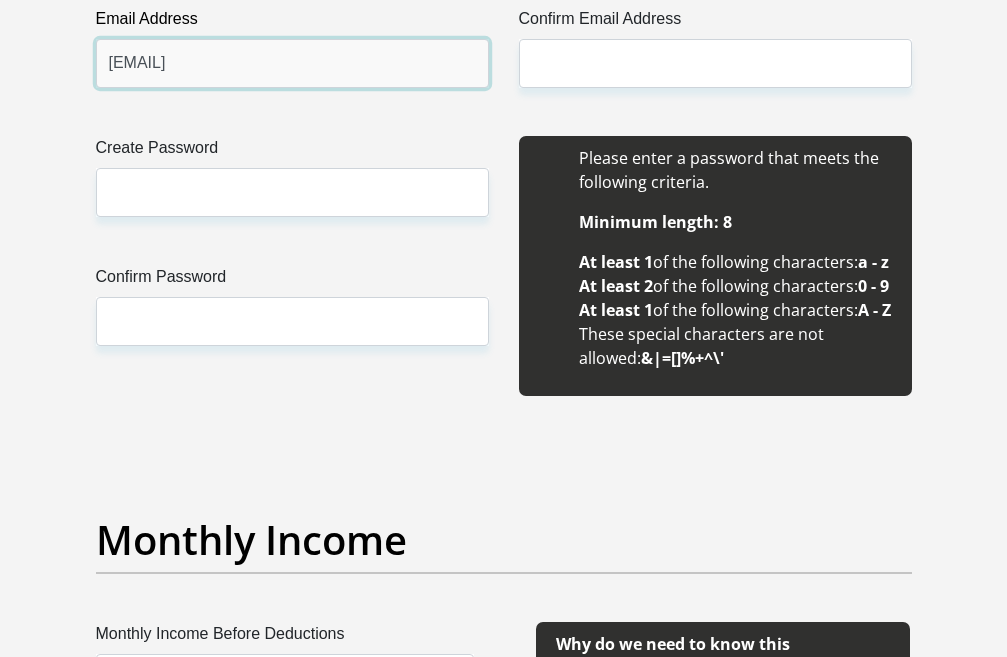 type on "[EMAIL]" 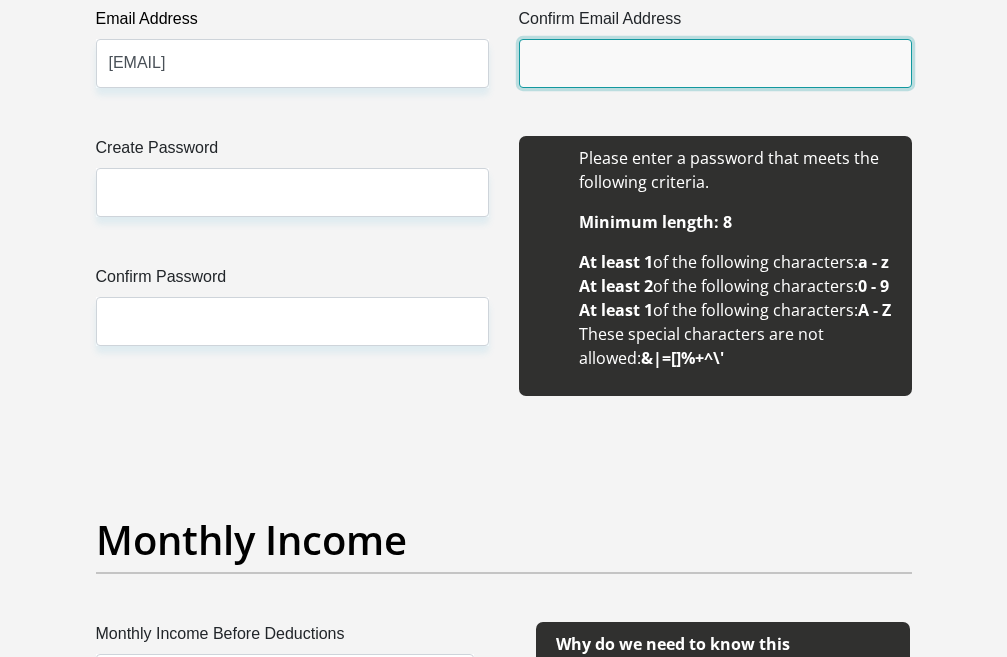 click on "Confirm Email Address" at bounding box center [715, 63] 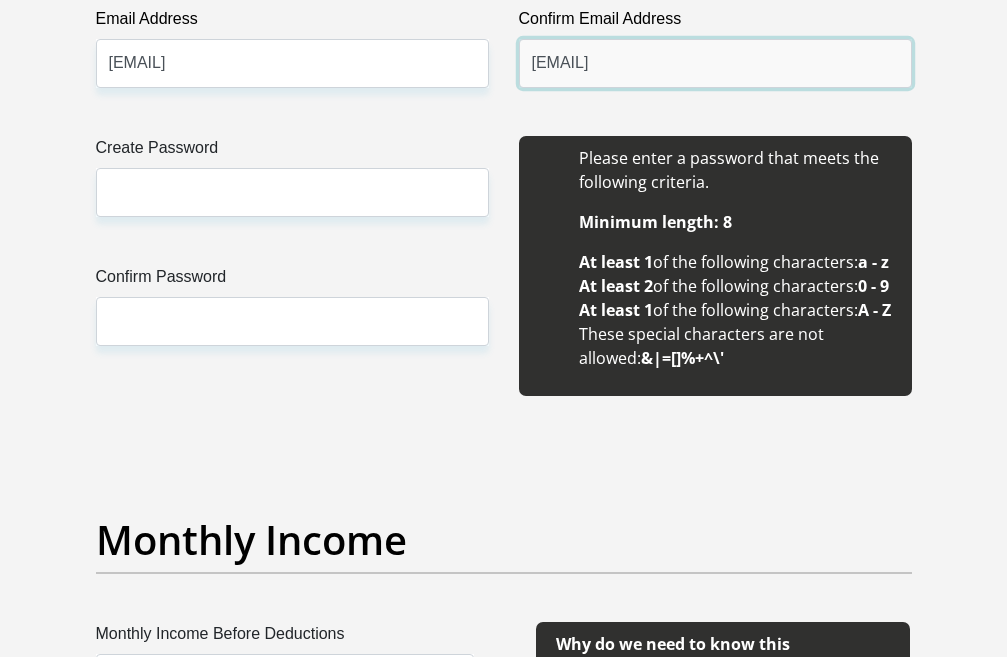 type on "[EMAIL]" 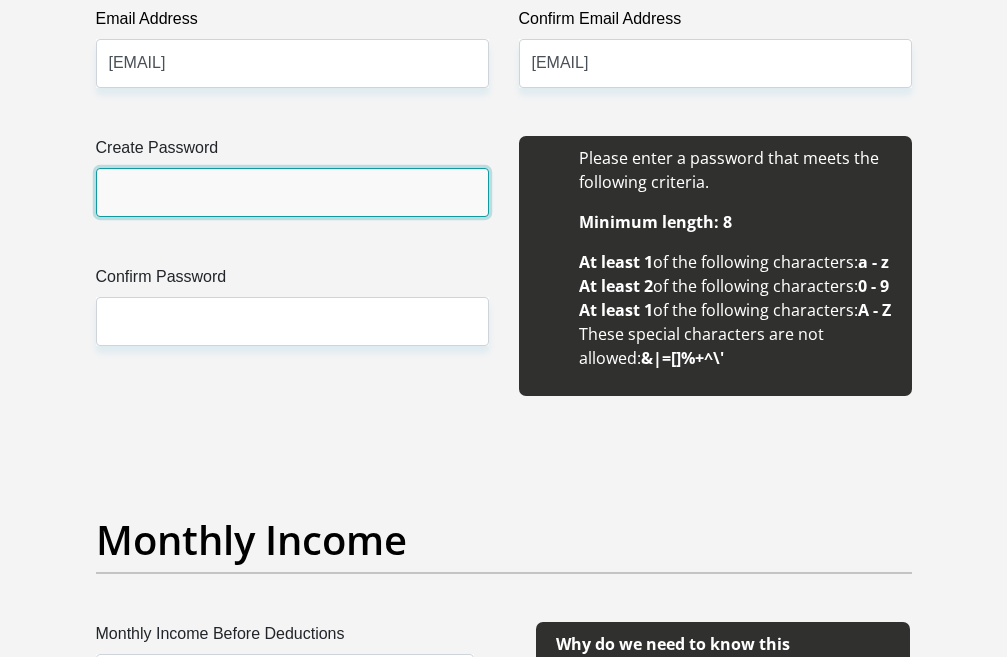 click on "Create Password" at bounding box center [292, 192] 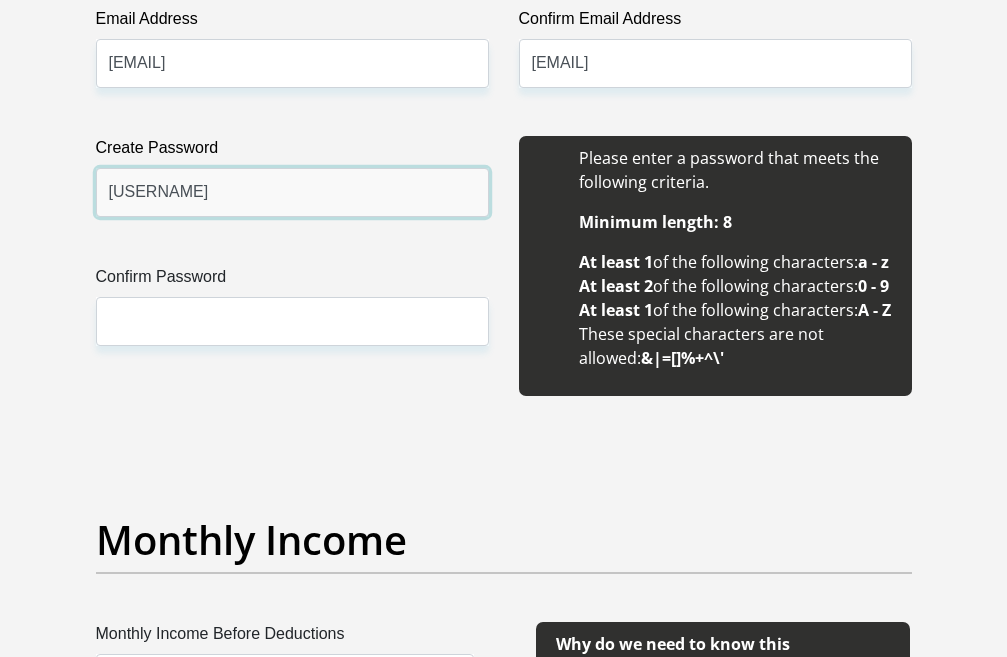 type on "[USERNAME]" 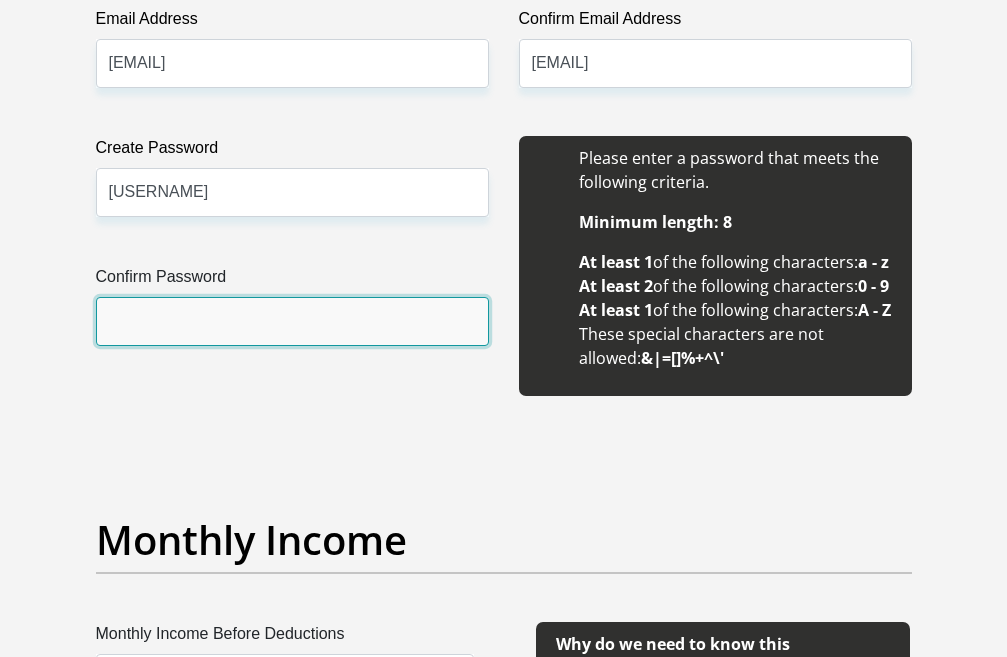 click on "Confirm Password" at bounding box center [292, 321] 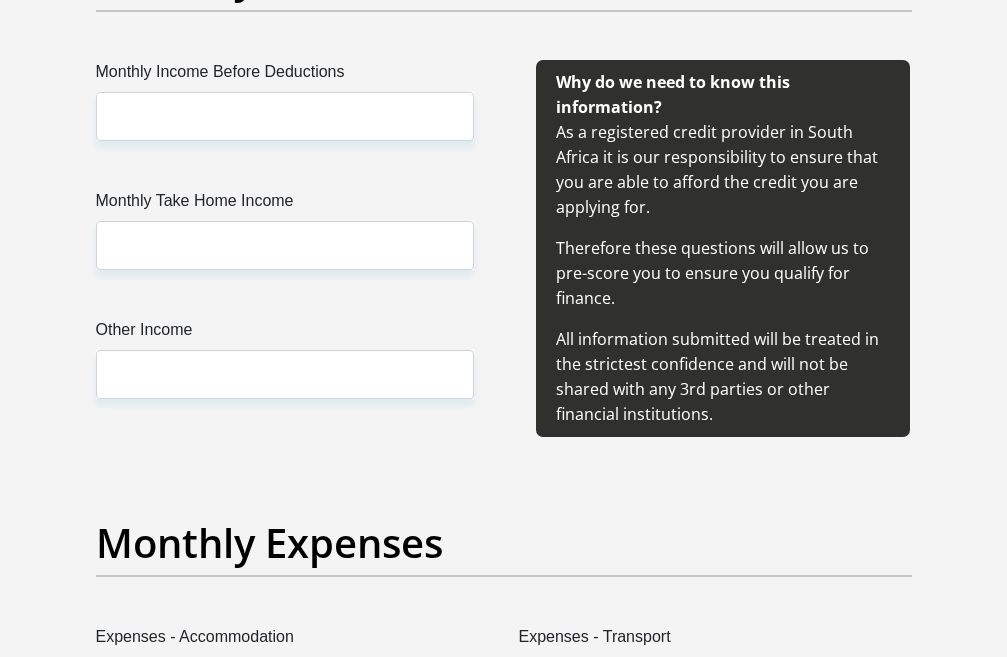 scroll, scrollTop: 2500, scrollLeft: 0, axis: vertical 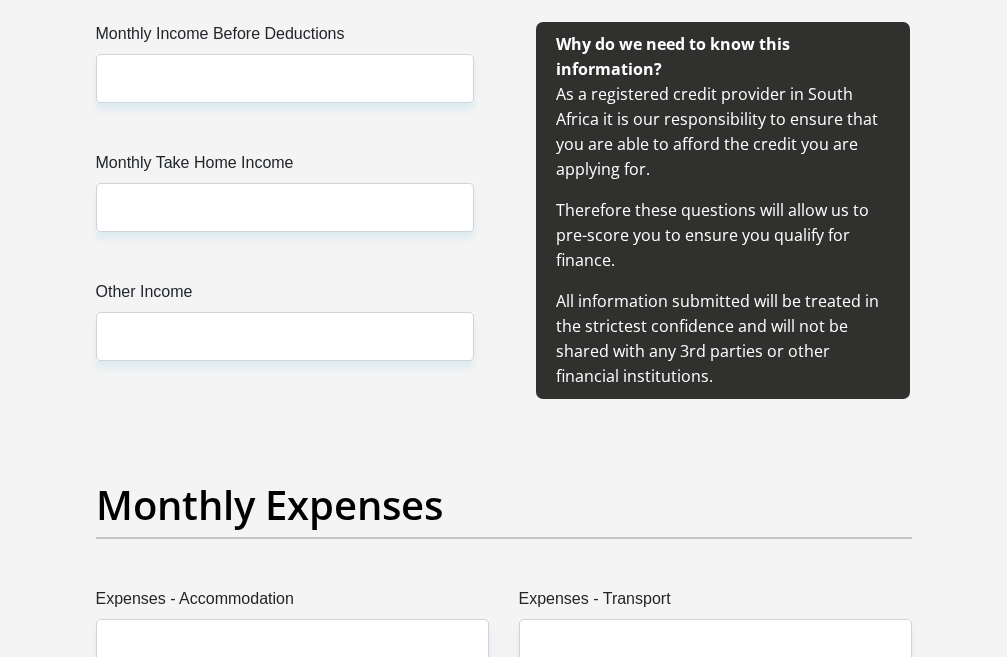 type on "[USERNAME]" 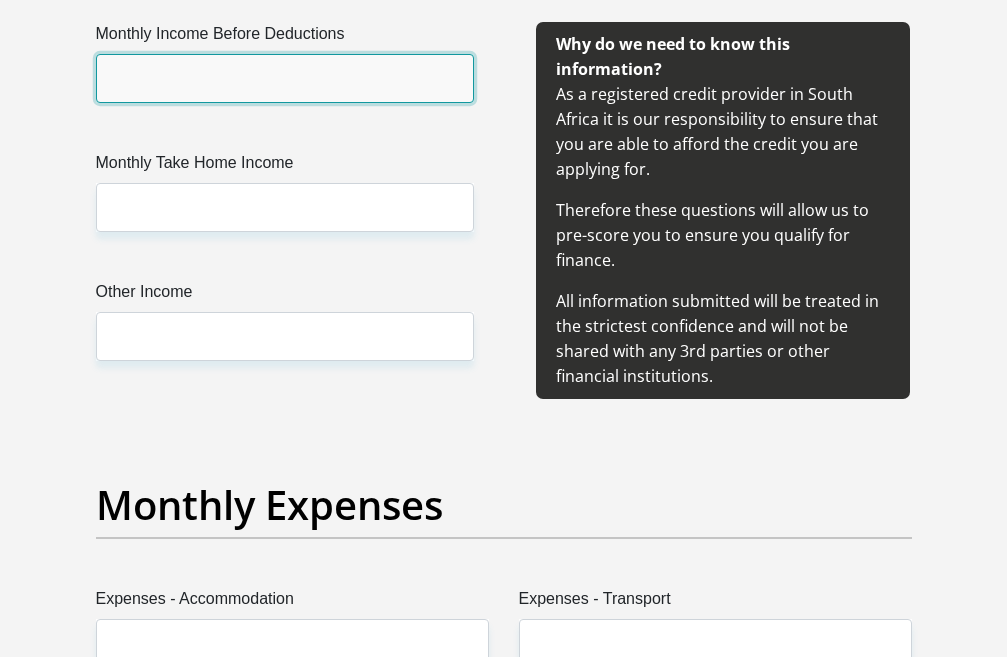 click on "Monthly Income Before Deductions" at bounding box center [285, 78] 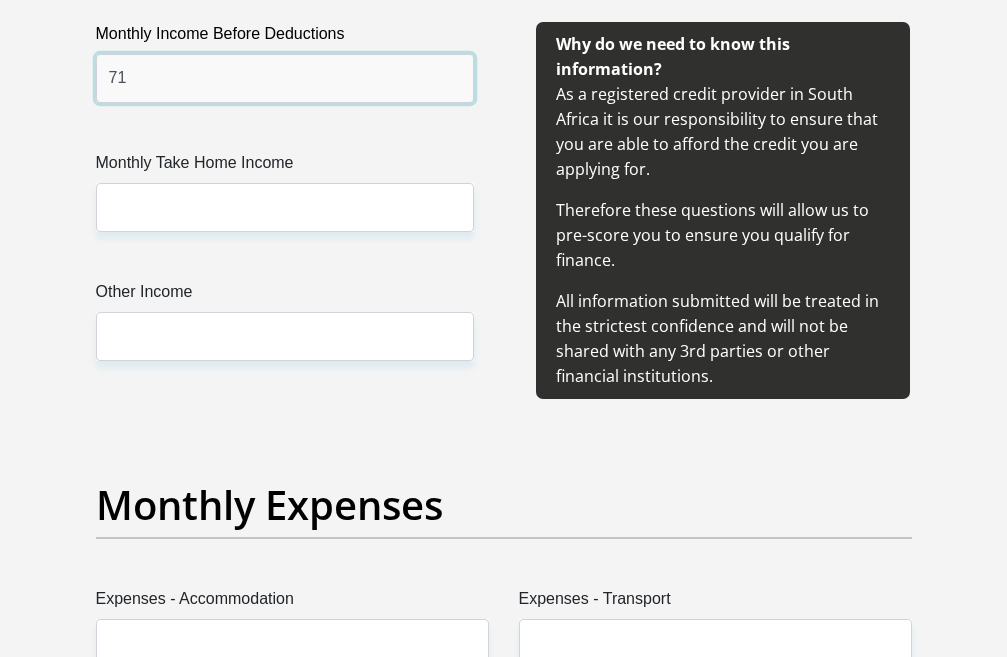 type on "7" 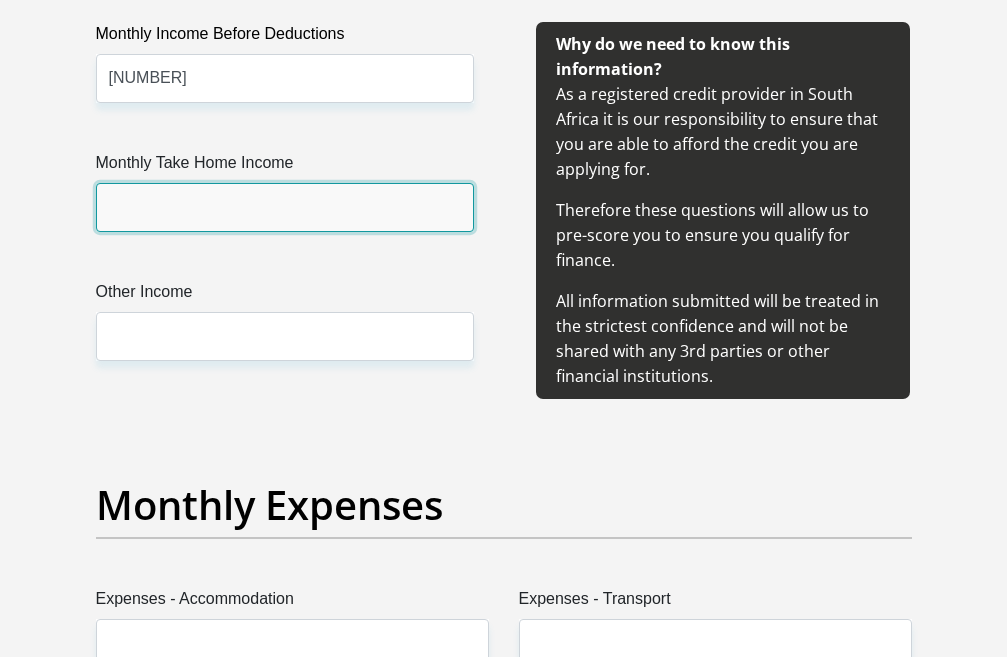 click on "Monthly Take Home Income" at bounding box center (285, 207) 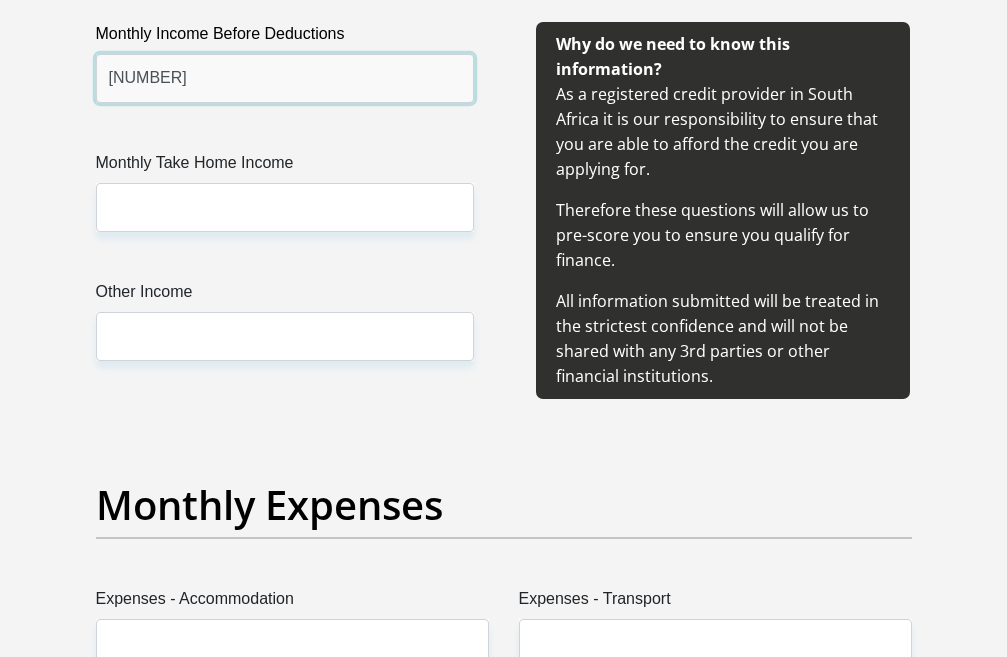 click on "[NUMBER]" at bounding box center (285, 78) 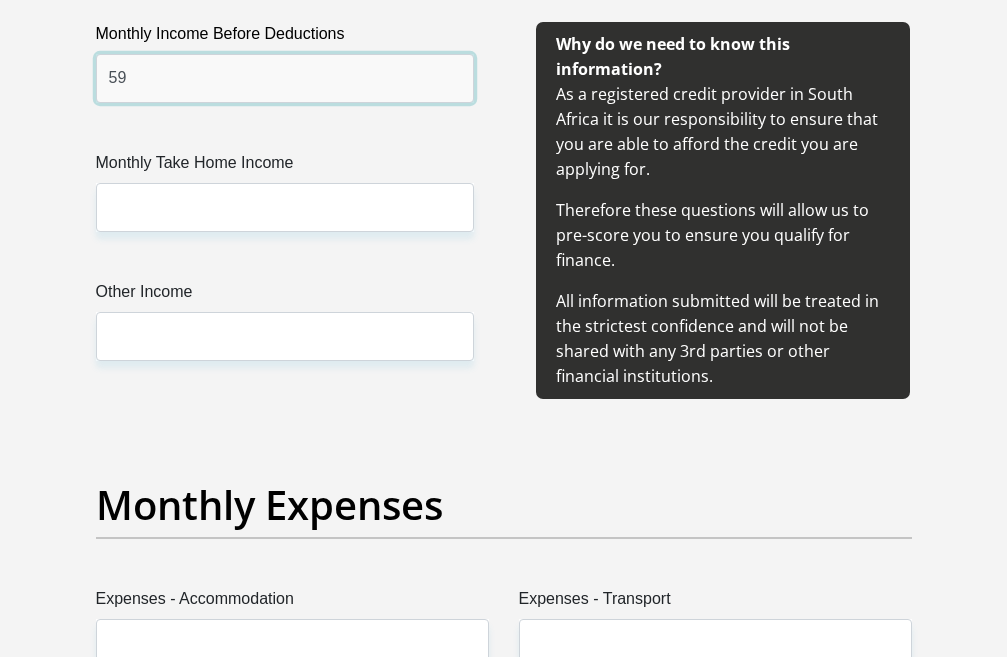 type on "5" 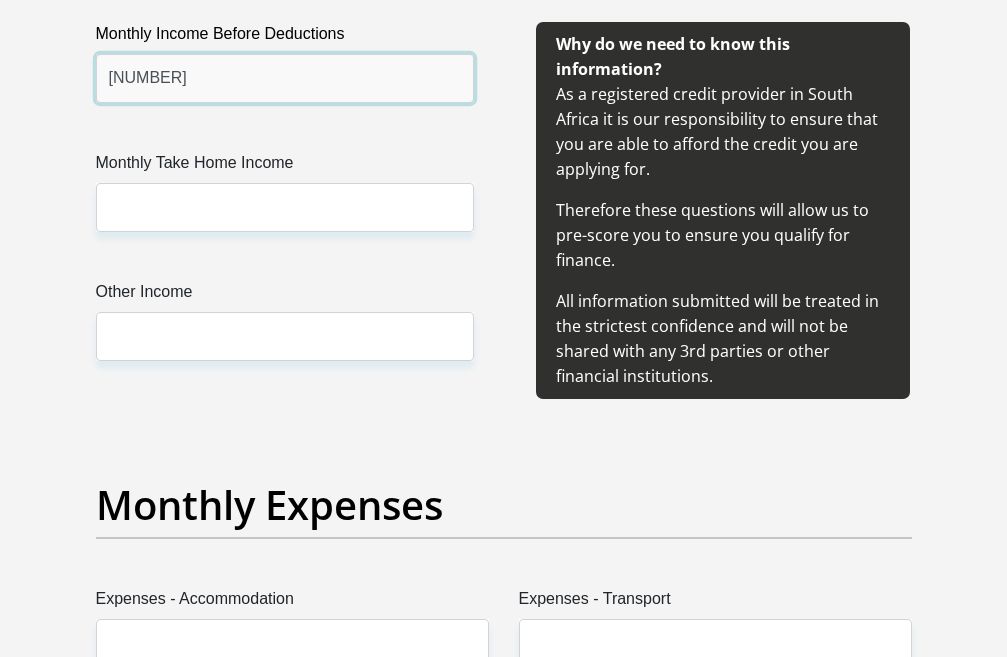 drag, startPoint x: 166, startPoint y: 149, endPoint x: 106, endPoint y: 155, distance: 60.299255 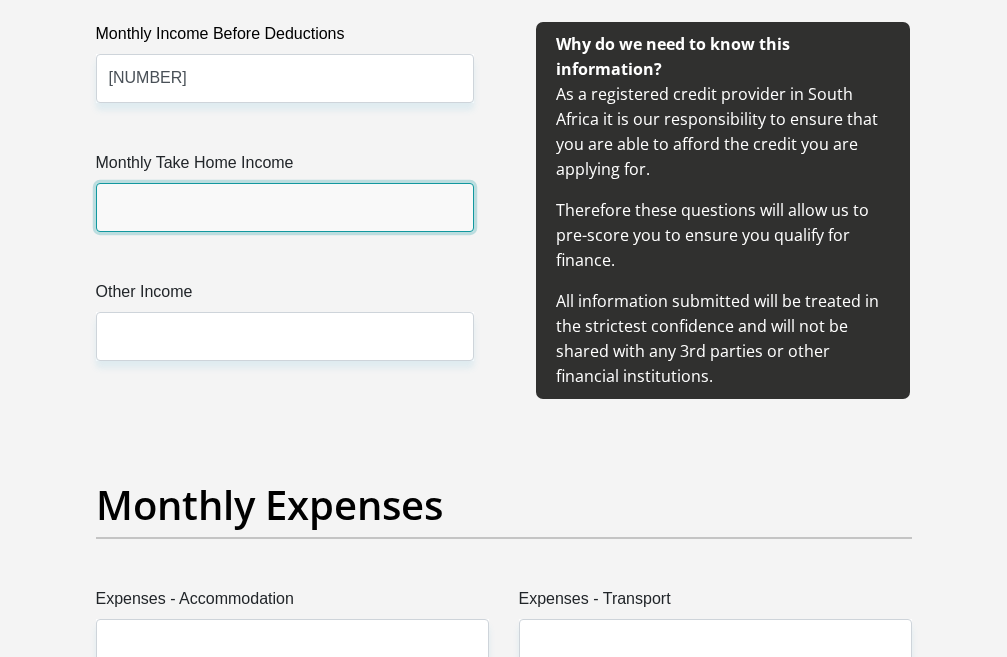 click on "Monthly Take Home Income" at bounding box center (285, 207) 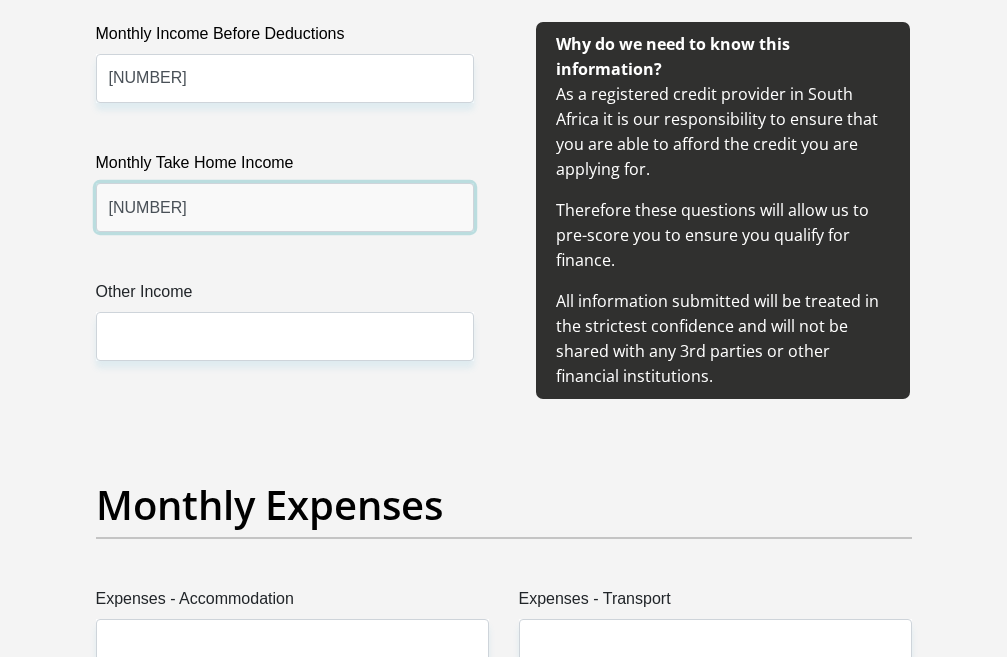 type on "[NUMBER]" 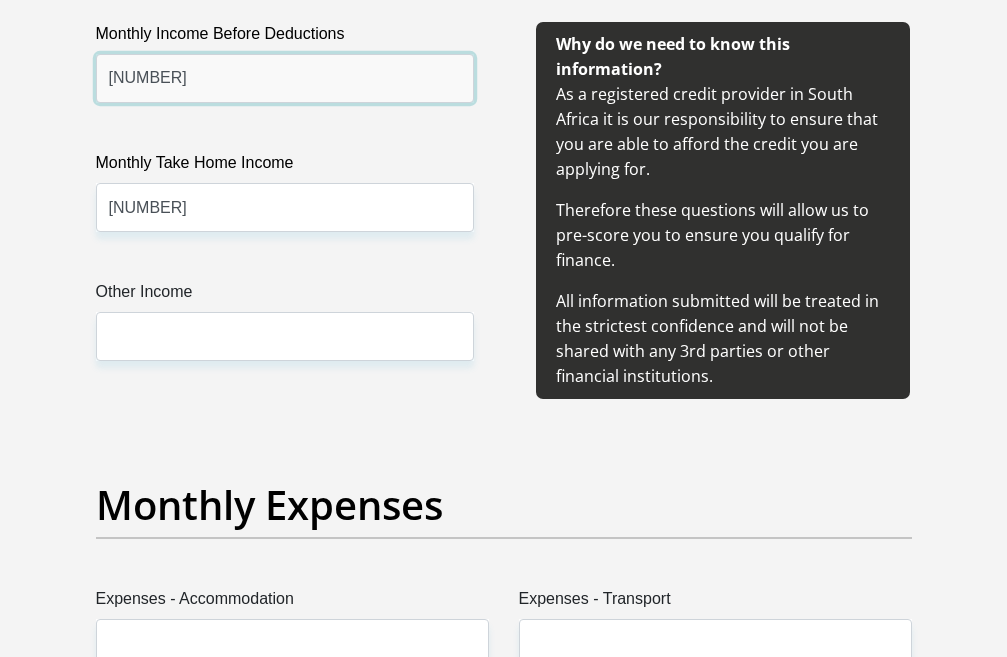 click on "[NUMBER]" at bounding box center [285, 78] 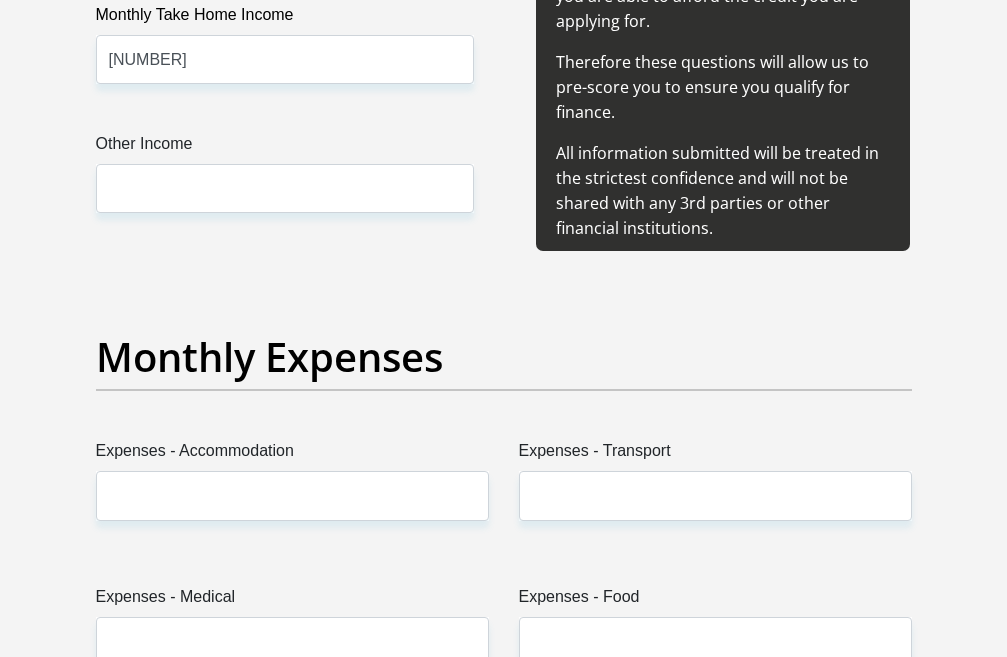 scroll, scrollTop: 2700, scrollLeft: 0, axis: vertical 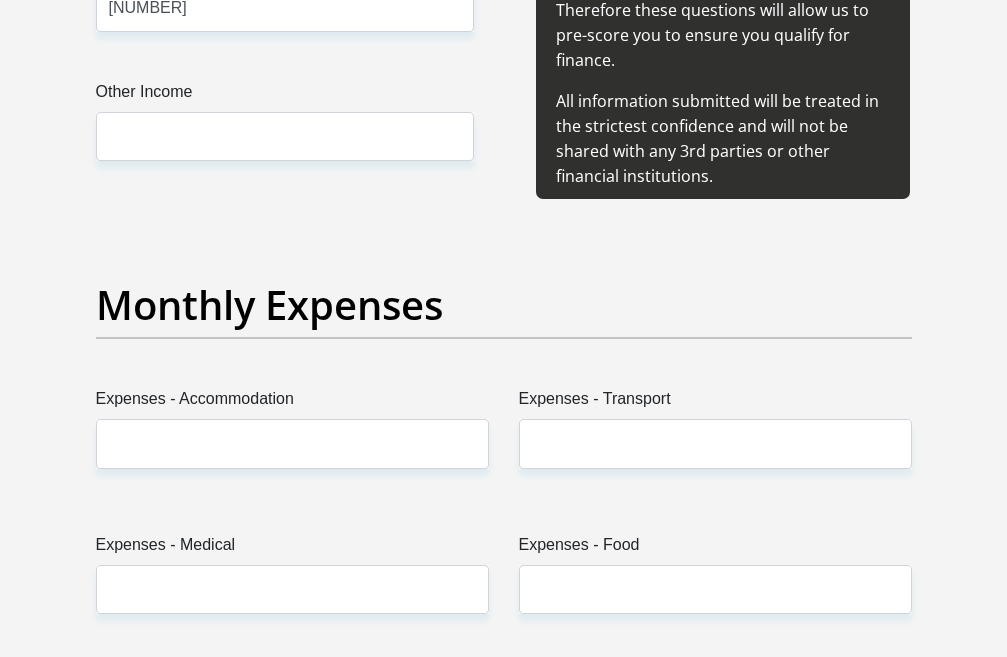 type on "[NUMBER]" 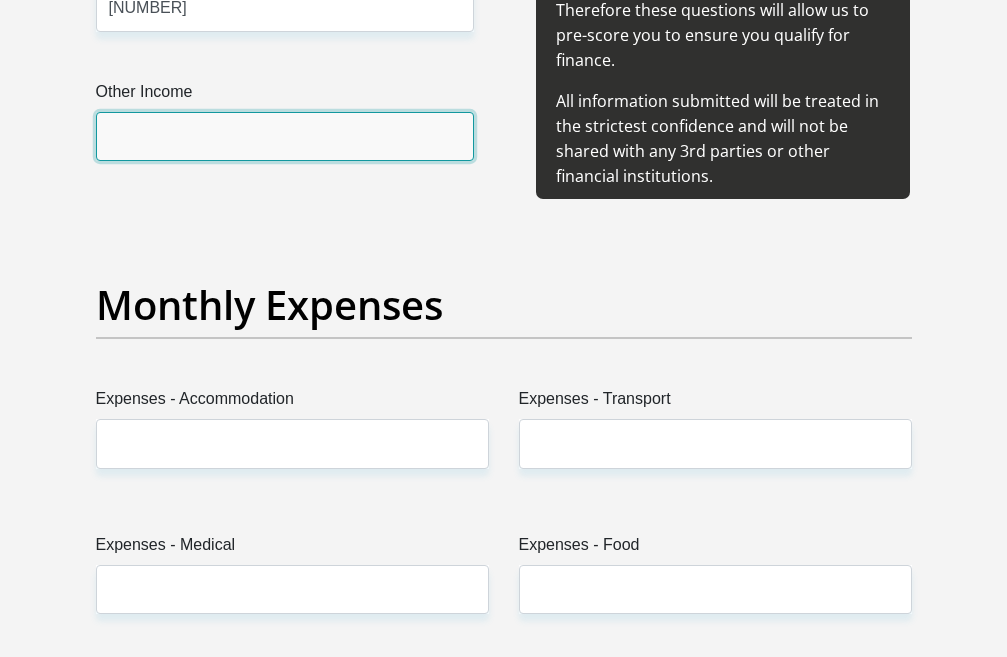 click on "Other Income" at bounding box center (285, 136) 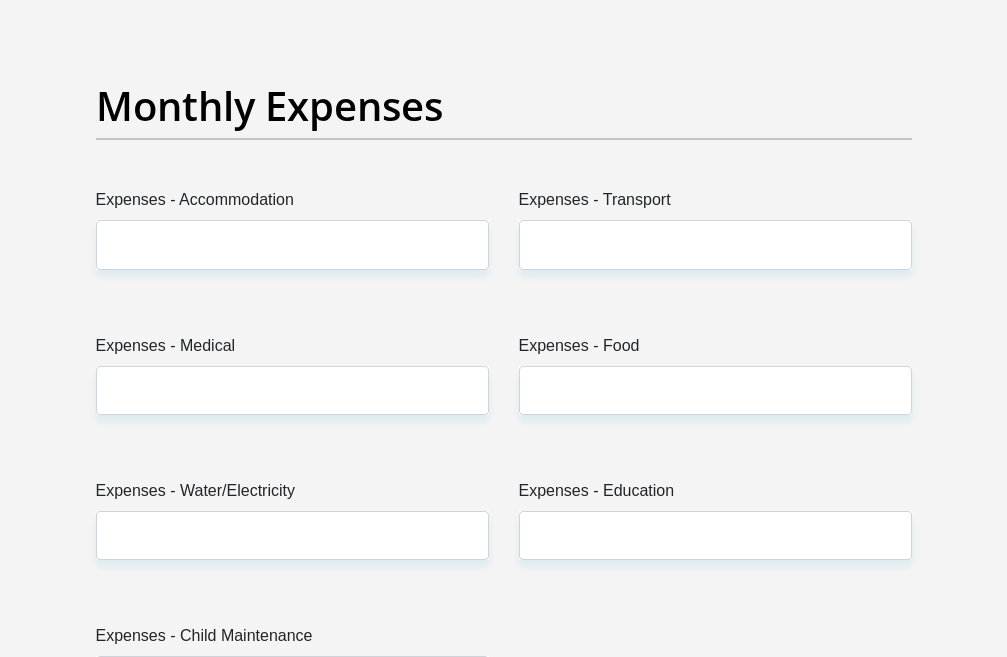 scroll, scrollTop: 2900, scrollLeft: 0, axis: vertical 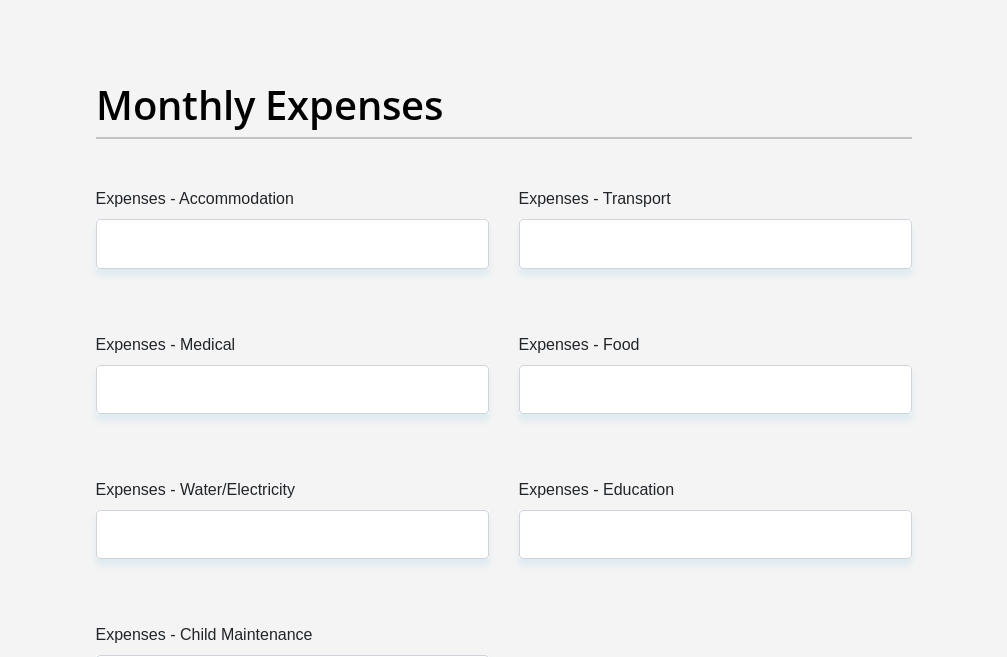 type on "0" 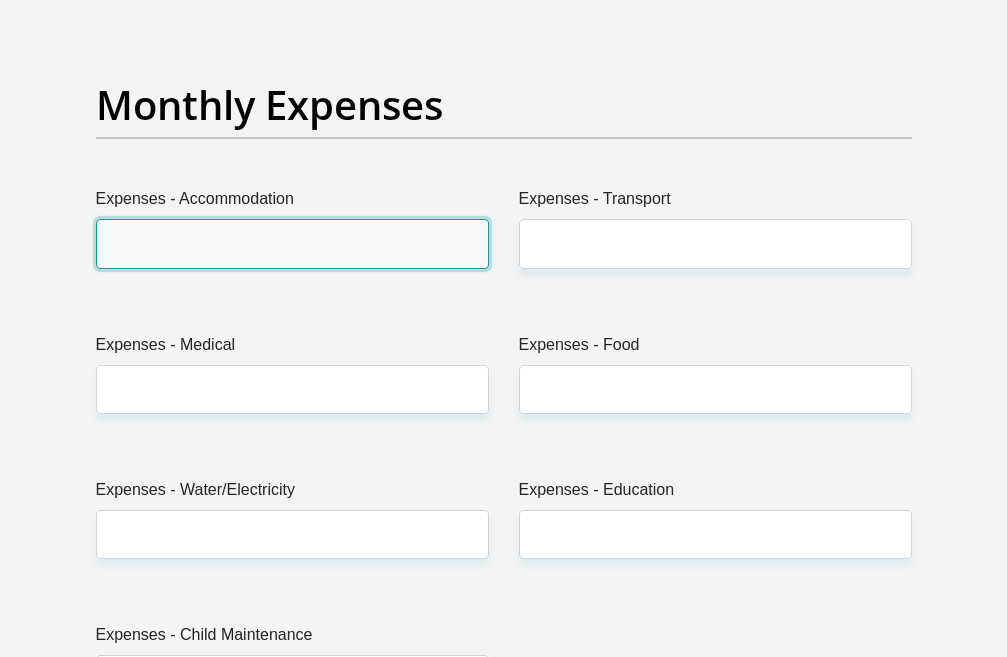 click on "Expenses - Accommodation" at bounding box center [292, 243] 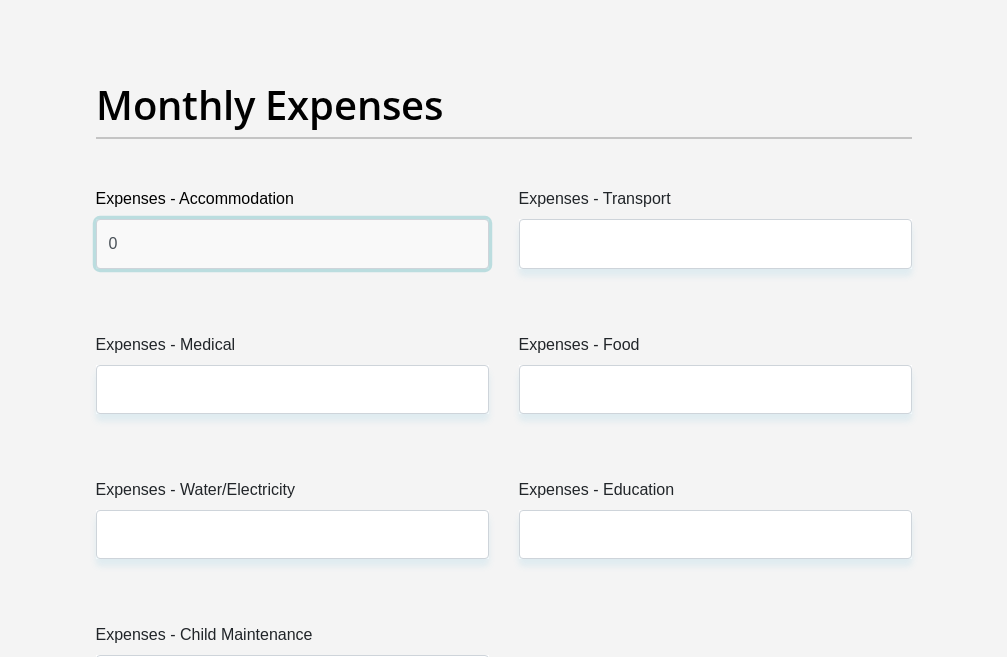 type on "0" 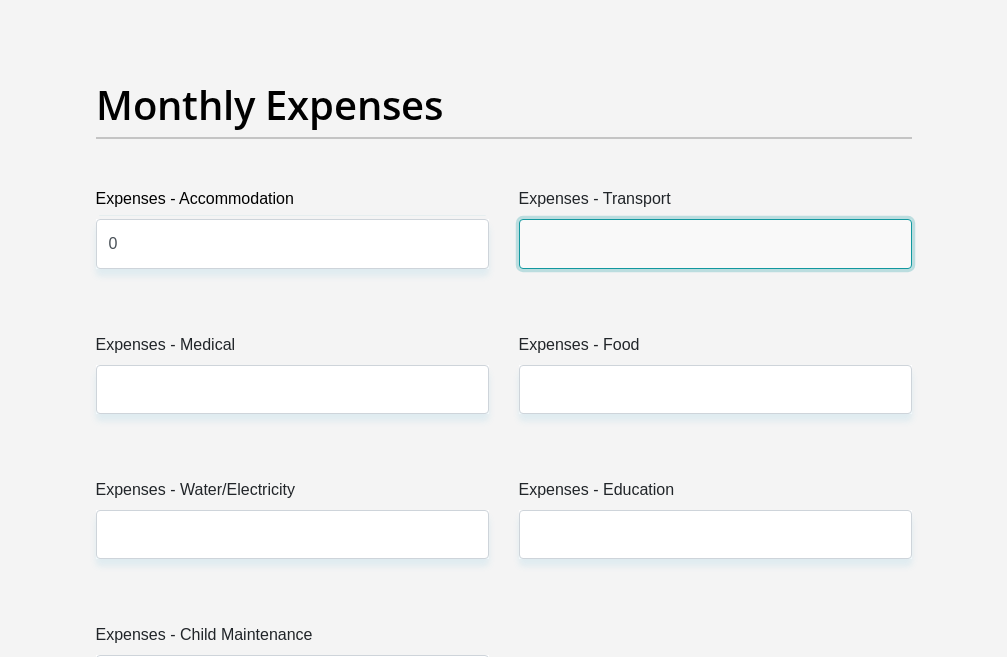 click on "Expenses - Transport" at bounding box center [715, 243] 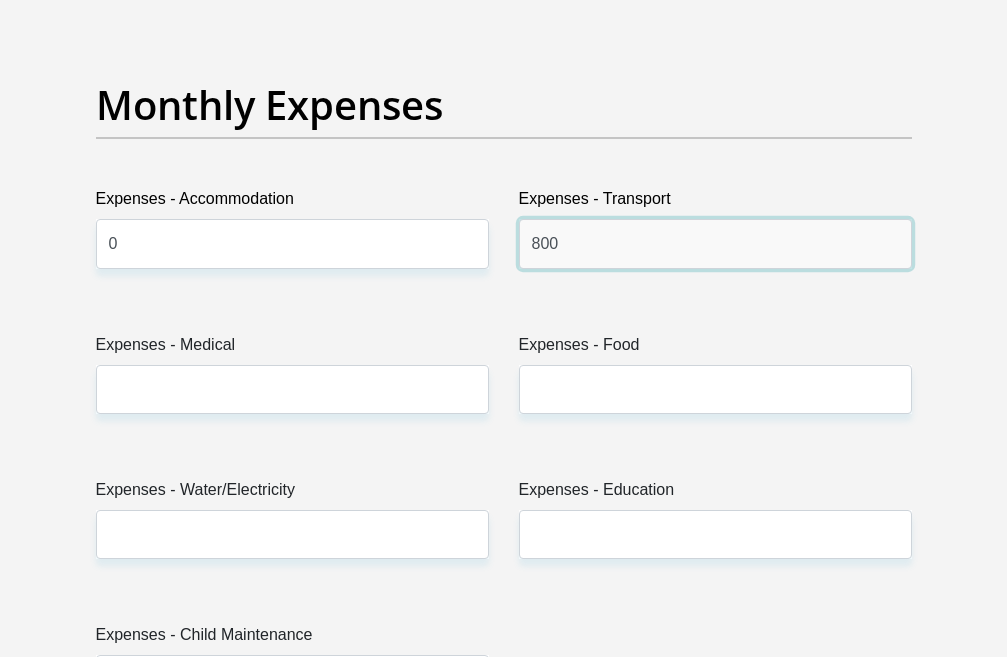 type on "800" 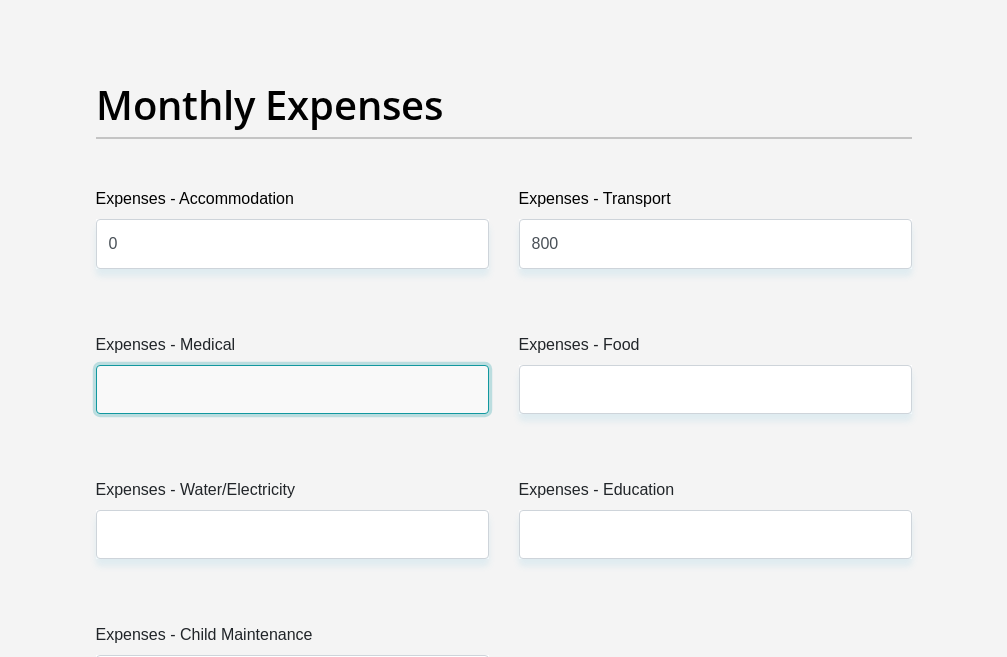 click on "Expenses - Medical" at bounding box center (292, 389) 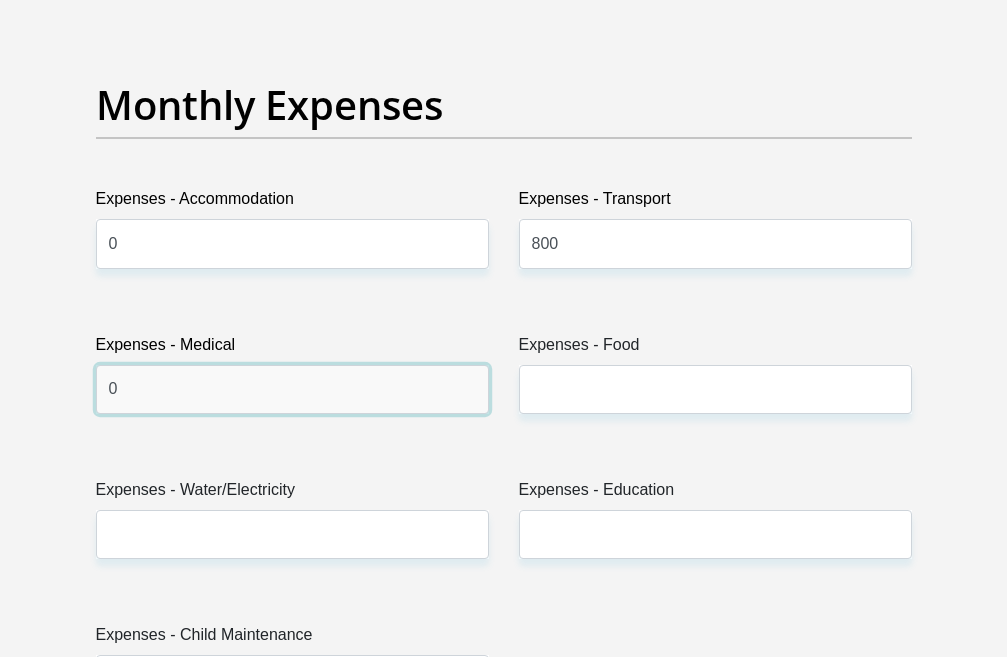 type on "0" 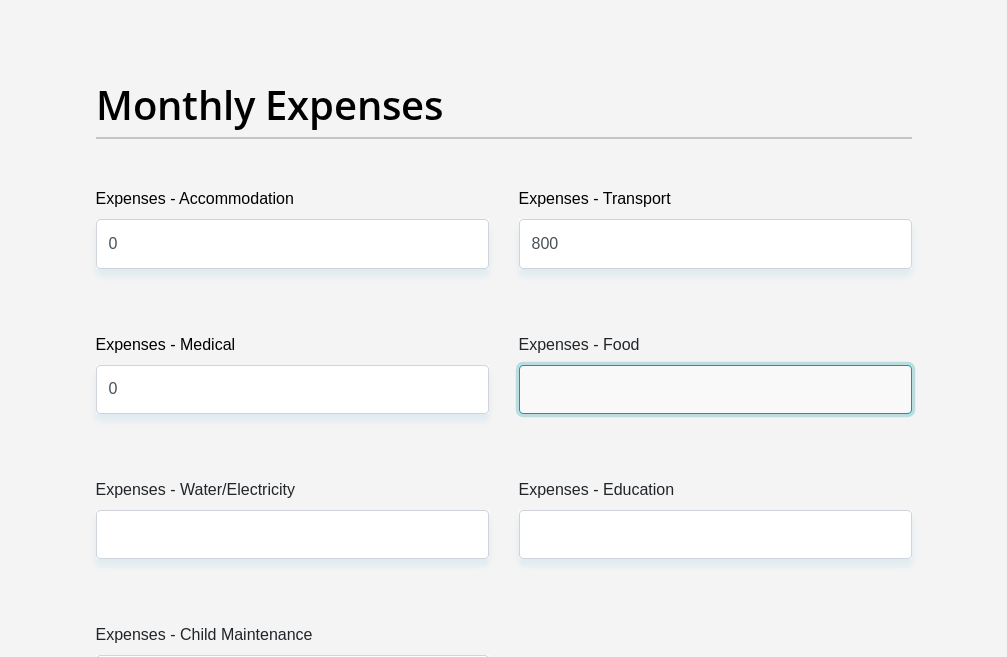 click on "Expenses - Food" at bounding box center (715, 389) 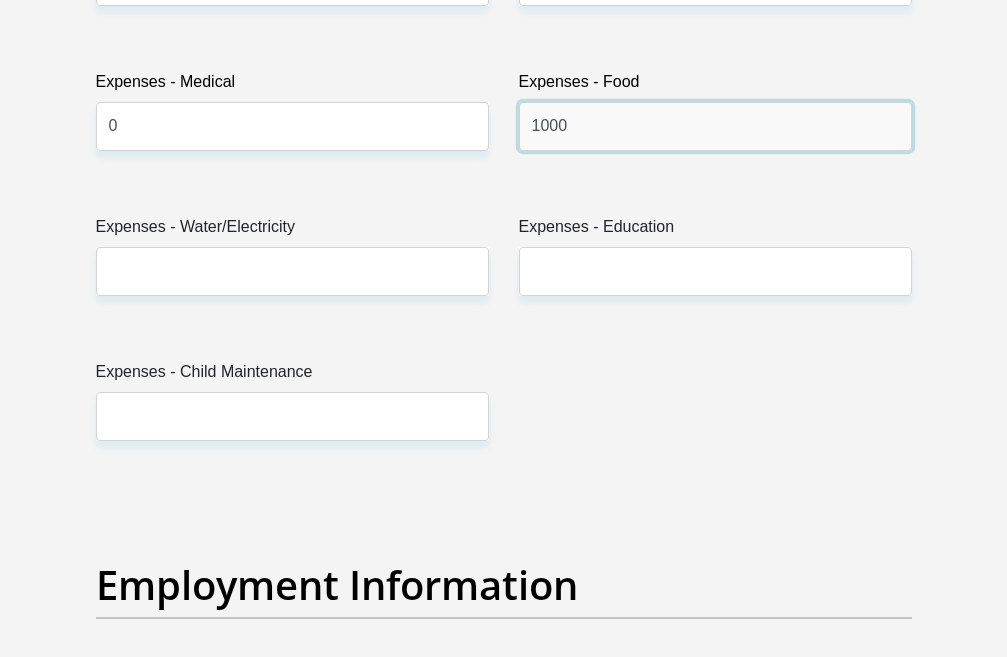 scroll, scrollTop: 3200, scrollLeft: 0, axis: vertical 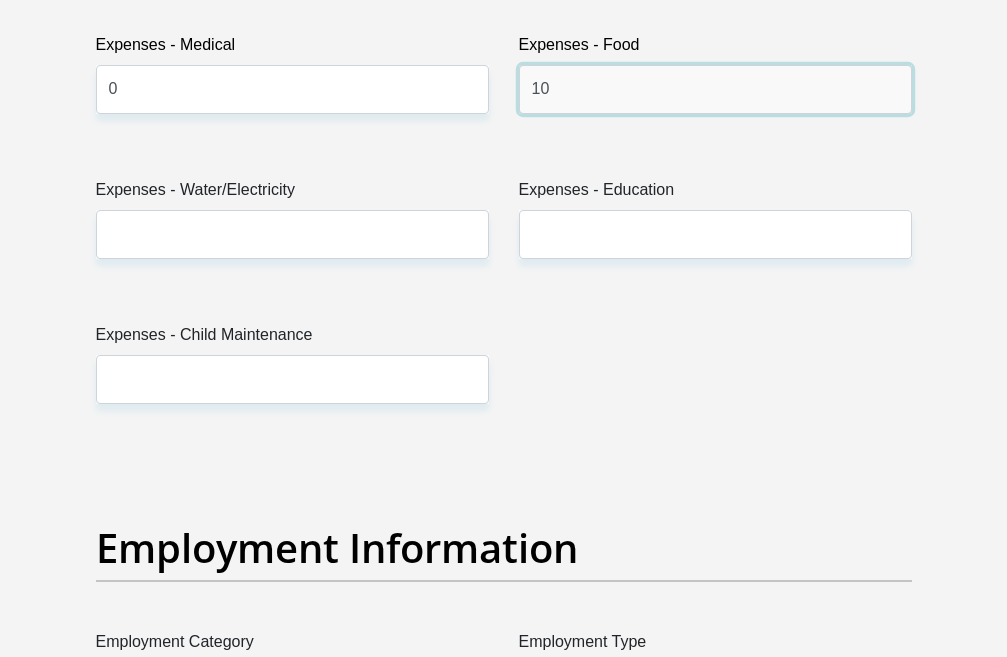 type on "1" 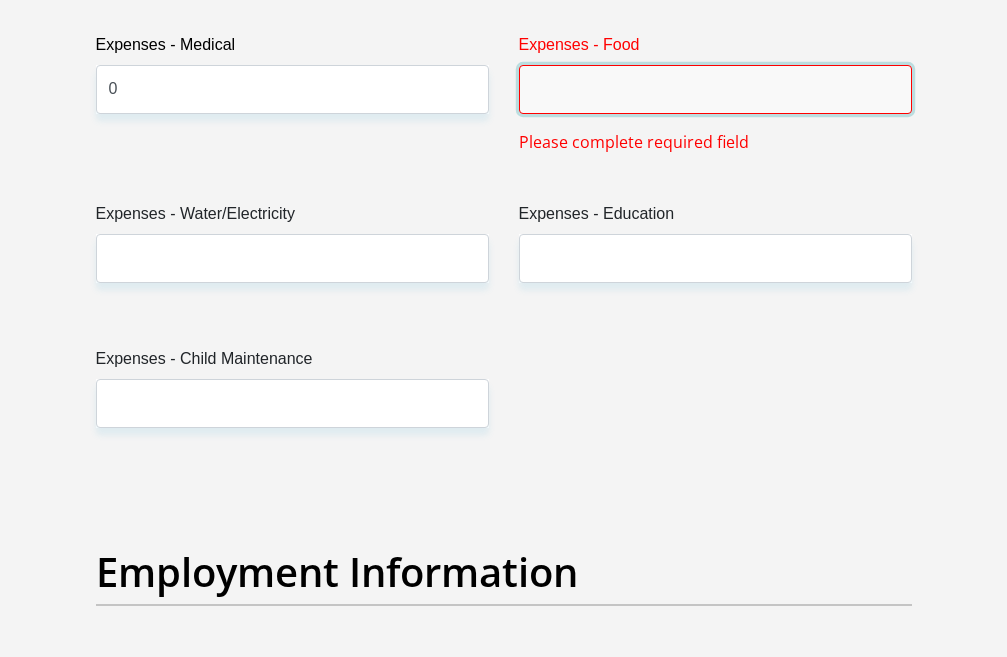type on "5" 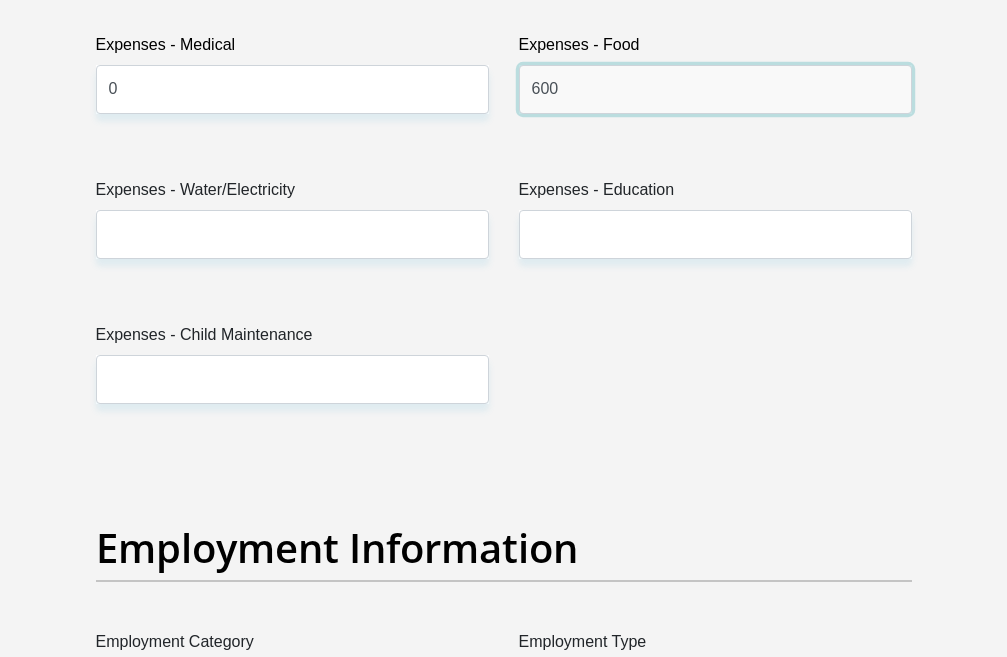 type on "600" 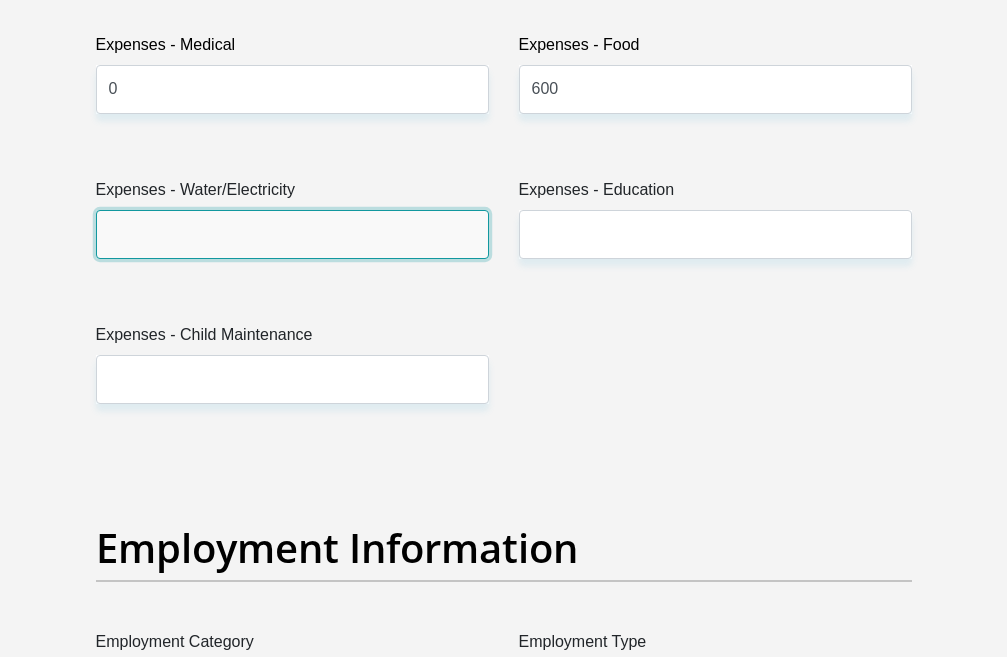 click on "Expenses - Water/Electricity" at bounding box center [292, 234] 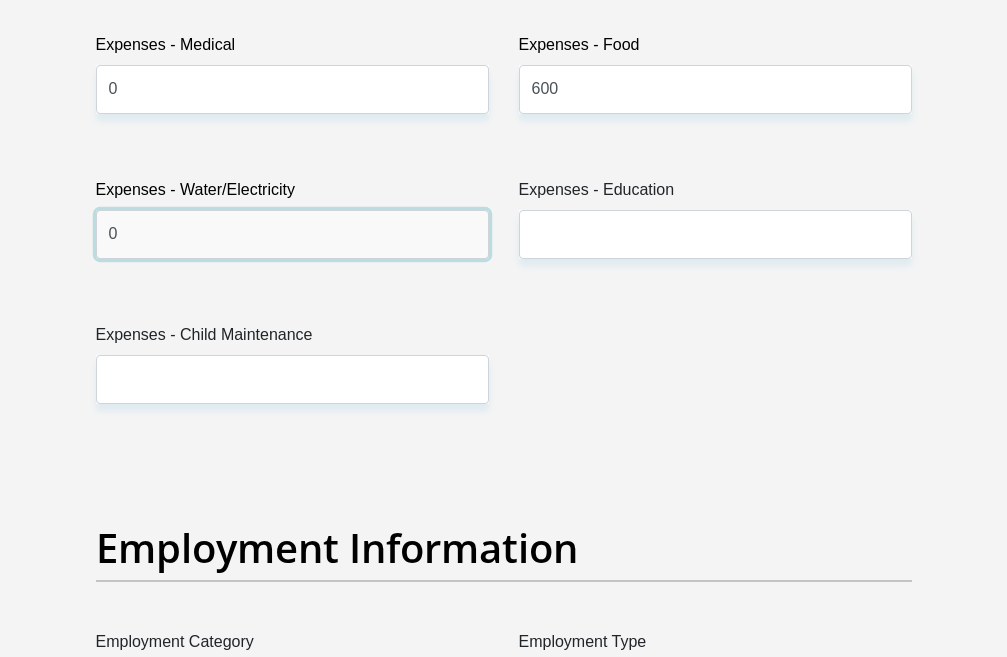 type on "0" 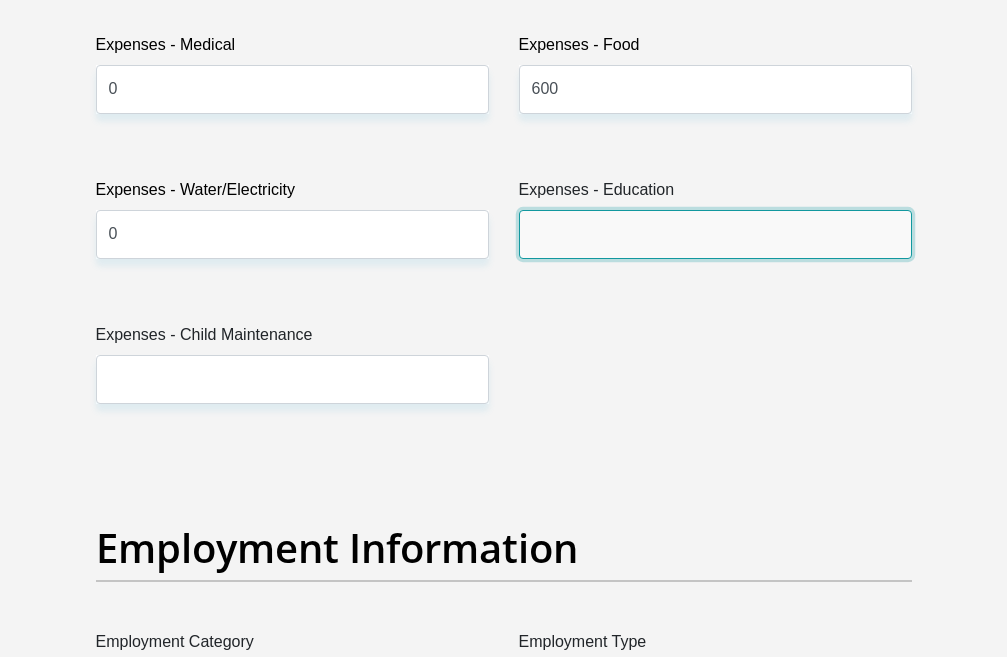 click on "Expenses - Education" at bounding box center [715, 234] 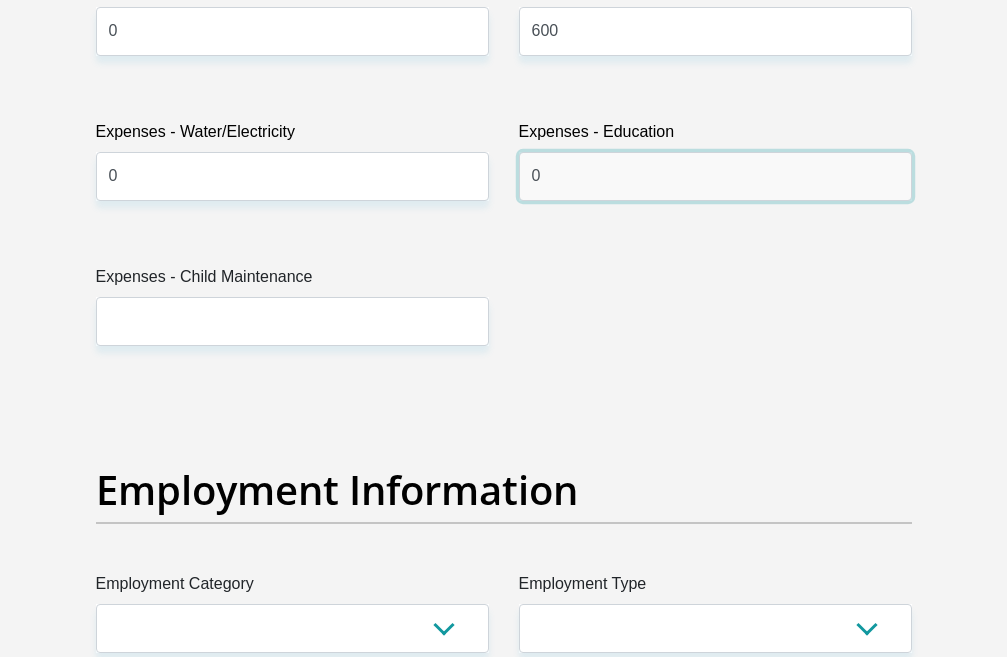 scroll, scrollTop: 3300, scrollLeft: 0, axis: vertical 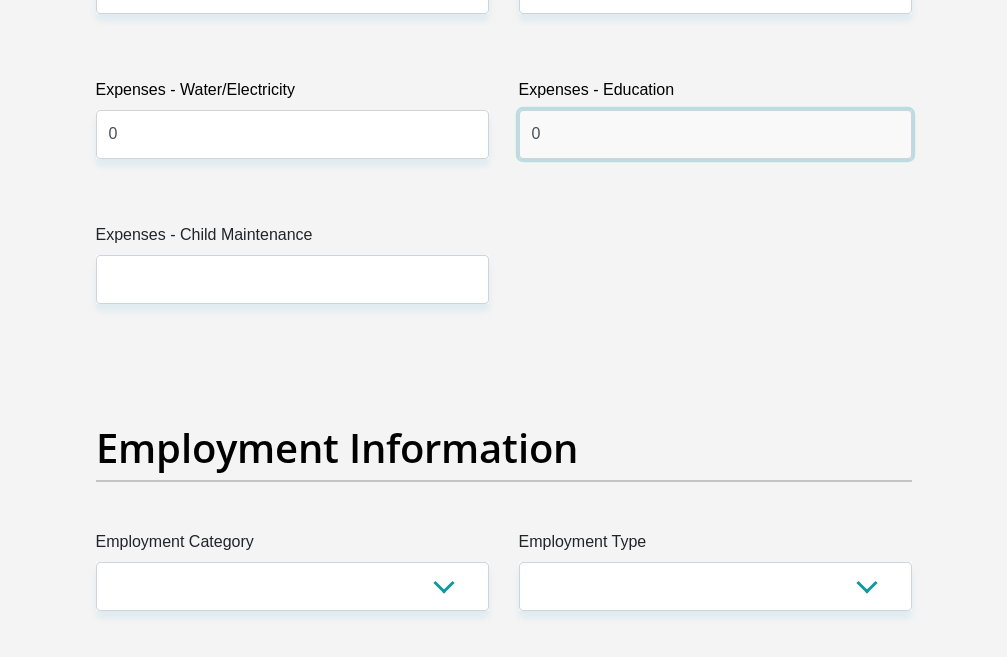 type on "0" 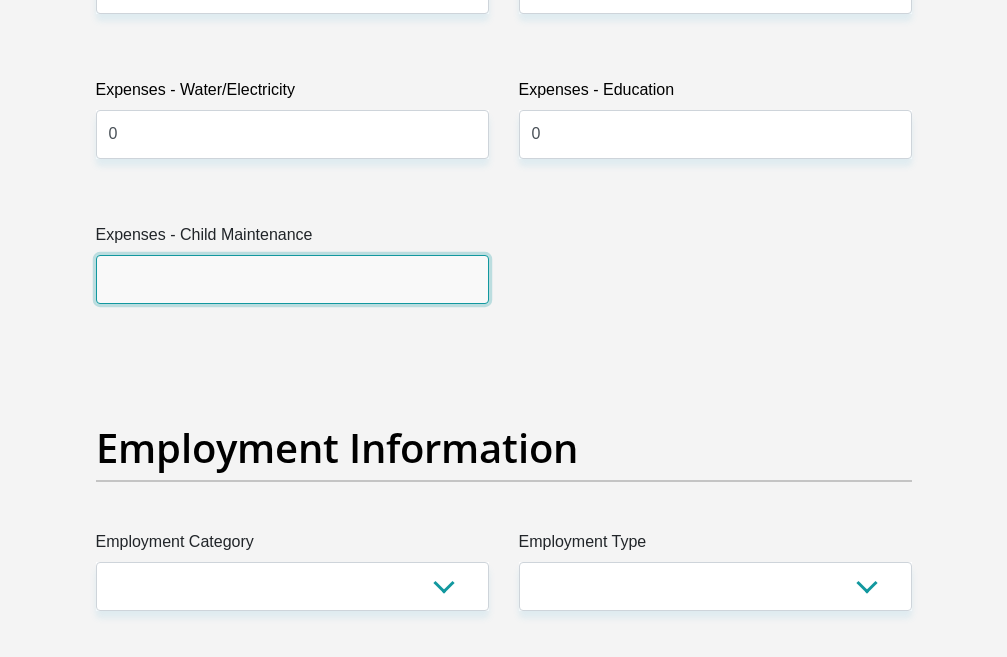 click on "Expenses - Child Maintenance" at bounding box center [292, 279] 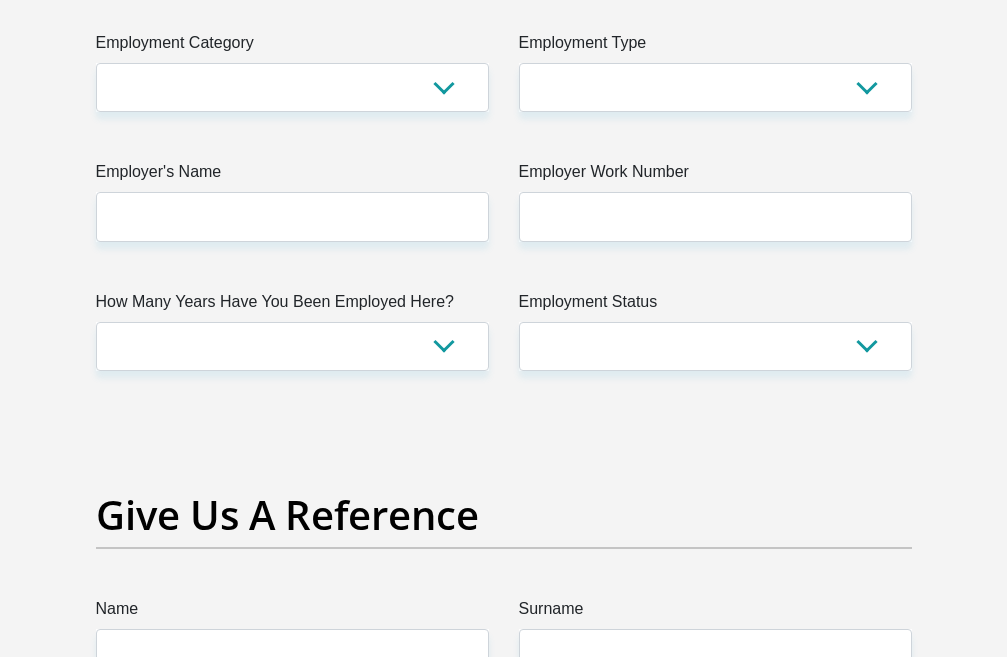 scroll, scrollTop: 3800, scrollLeft: 0, axis: vertical 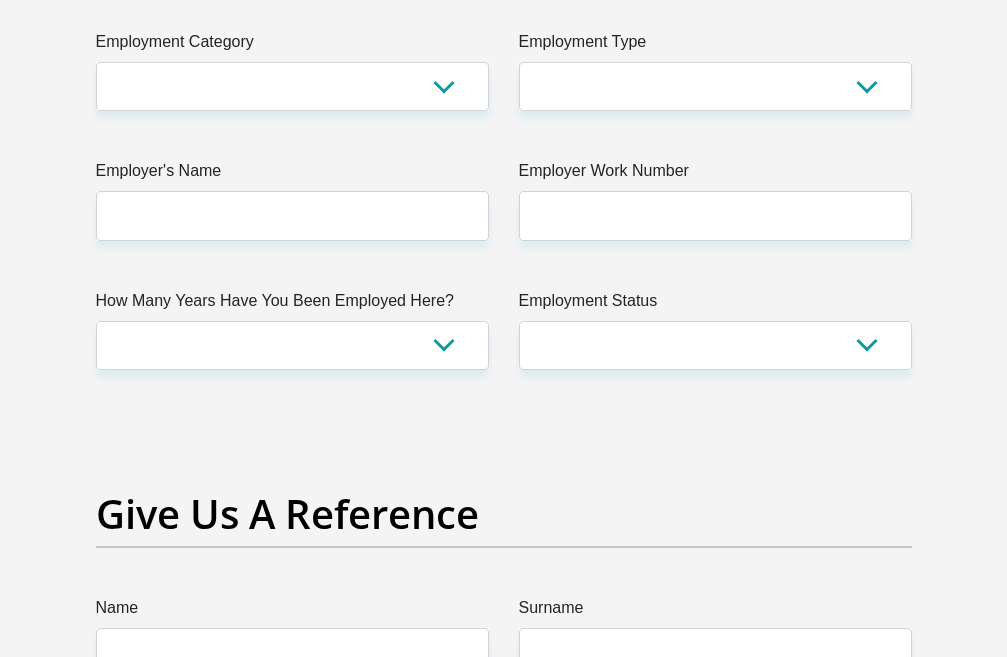type on "0" 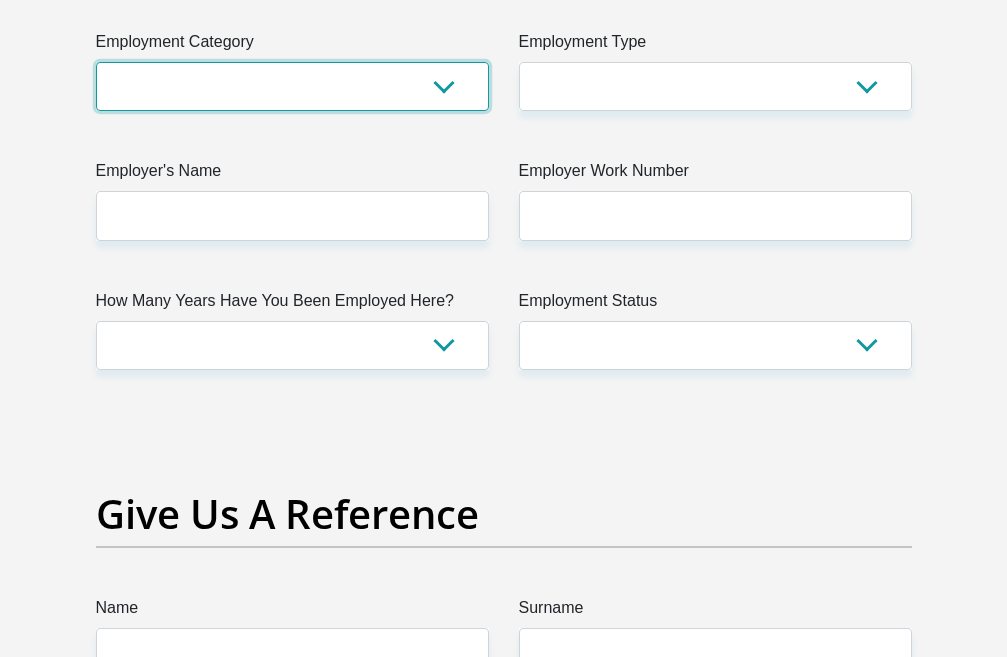 click on "AGRICULTURE
ALCOHOL & TOBACCO
CONSTRUCTION MATERIALS
METALLURGY
EQUIPMENT FOR RENEWABLE ENERGY
SPECIALIZED CONTRACTORS
CAR
GAMING (INCL. INTERNET
OTHER WHOLESALE
UNLICENSED PHARMACEUTICALS
CURRENCY EXCHANGE HOUSES
OTHER FINANCIAL INSTITUTIONS & INSURANCE
REAL ESTATE AGENTS
OIL & GAS
OTHER MATERIALS (E.G. IRON ORE)
PRECIOUS STONES & PRECIOUS METALS
POLITICAL ORGANIZATIONS
RELIGIOUS ORGANIZATIONS(NOT SECTS)
ACTI. HAVING BUSINESS DEAL WITH PUBLIC ADMINISTRATION
LAUNDROMATS" at bounding box center (292, 86) 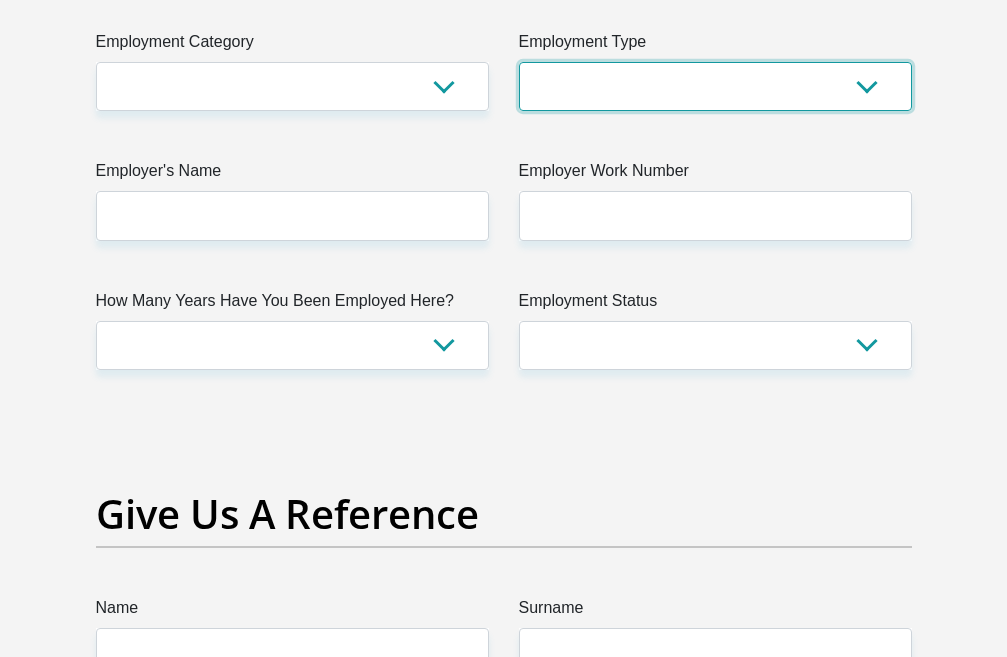click on "College/Lecturer
Craft Seller
Creative
Driver
Executive
Farmer
Forces - Non Commissioned
Forces - Officer
Hawker
Housewife
Labourer
Licenced Professional
Manager
Miner
Non Licenced Professional
Office Staff/Clerk
Outside Worker
Pensioner
Permanent Teacher
Production/Manufacturing
Sales
Self-Employed
Semi-Professional Worker
Service Industry  Social Worker  Student" at bounding box center [715, 86] 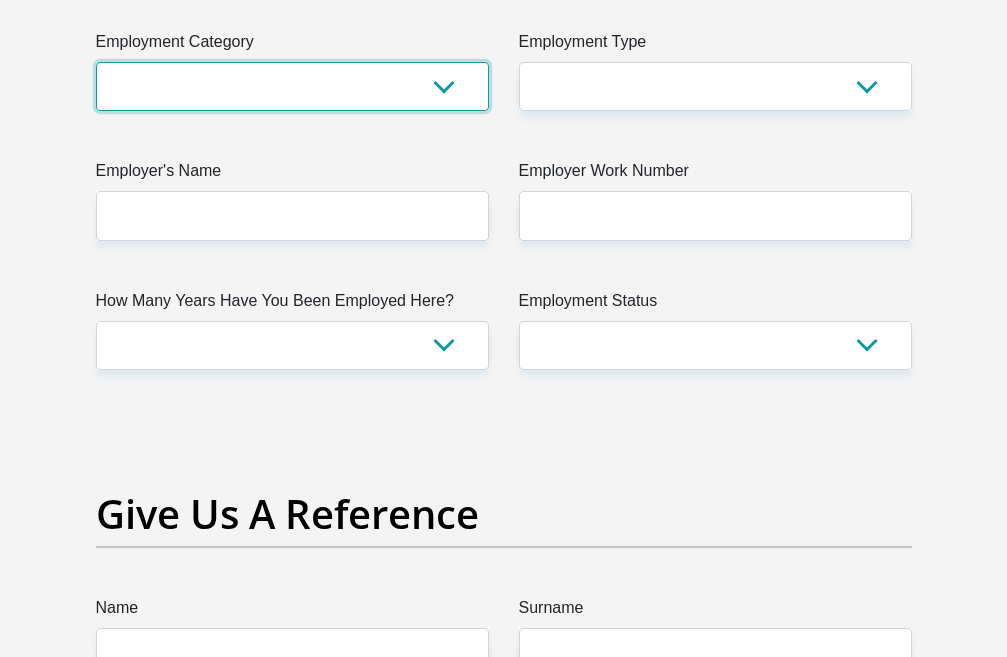 click on "AGRICULTURE
ALCOHOL & TOBACCO
CONSTRUCTION MATERIALS
METALLURGY
EQUIPMENT FOR RENEWABLE ENERGY
SPECIALIZED CONTRACTORS
CAR
GAMING (INCL. INTERNET
OTHER WHOLESALE
UNLICENSED PHARMACEUTICALS
CURRENCY EXCHANGE HOUSES
OTHER FINANCIAL INSTITUTIONS & INSURANCE
REAL ESTATE AGENTS
OIL & GAS
OTHER MATERIALS (E.G. IRON ORE)
PRECIOUS STONES & PRECIOUS METALS
POLITICAL ORGANIZATIONS
RELIGIOUS ORGANIZATIONS(NOT SECTS)
ACTI. HAVING BUSINESS DEAL WITH PUBLIC ADMINISTRATION
LAUNDROMATS" at bounding box center (292, 86) 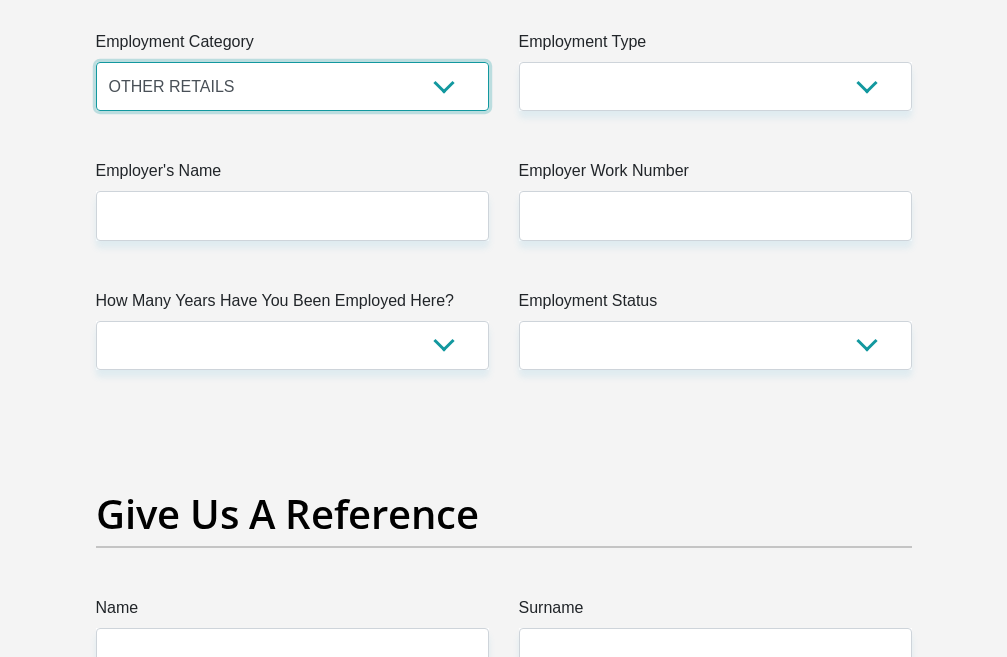 click on "AGRICULTURE
ALCOHOL & TOBACCO
CONSTRUCTION MATERIALS
METALLURGY
EQUIPMENT FOR RENEWABLE ENERGY
SPECIALIZED CONTRACTORS
CAR
GAMING (INCL. INTERNET
OTHER WHOLESALE
UNLICENSED PHARMACEUTICALS
CURRENCY EXCHANGE HOUSES
OTHER FINANCIAL INSTITUTIONS & INSURANCE
REAL ESTATE AGENTS
OIL & GAS
OTHER MATERIALS (E.G. IRON ORE)
PRECIOUS STONES & PRECIOUS METALS
POLITICAL ORGANIZATIONS
RELIGIOUS ORGANIZATIONS(NOT SECTS)
ACTI. HAVING BUSINESS DEAL WITH PUBLIC ADMINISTRATION
LAUNDROMATS" at bounding box center (292, 86) 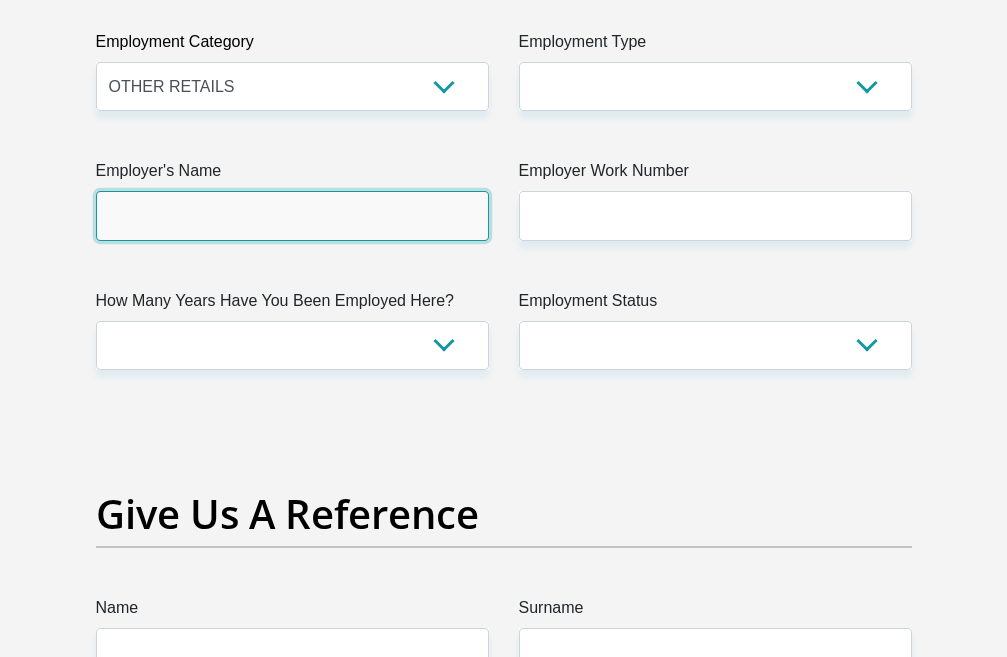 click on "Employer's Name" at bounding box center [292, 215] 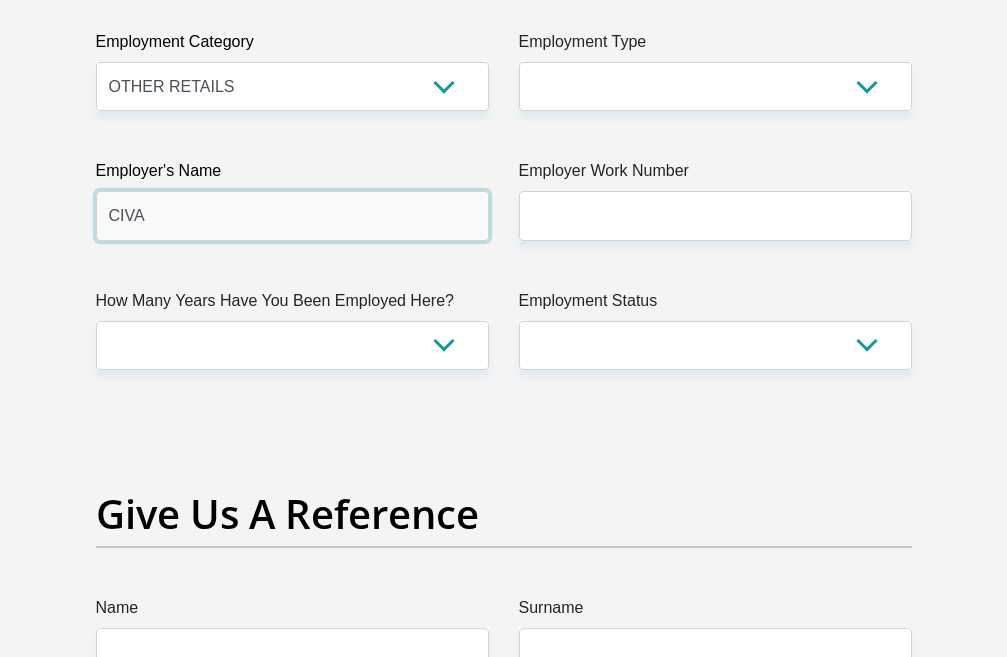 type on "CIVA" 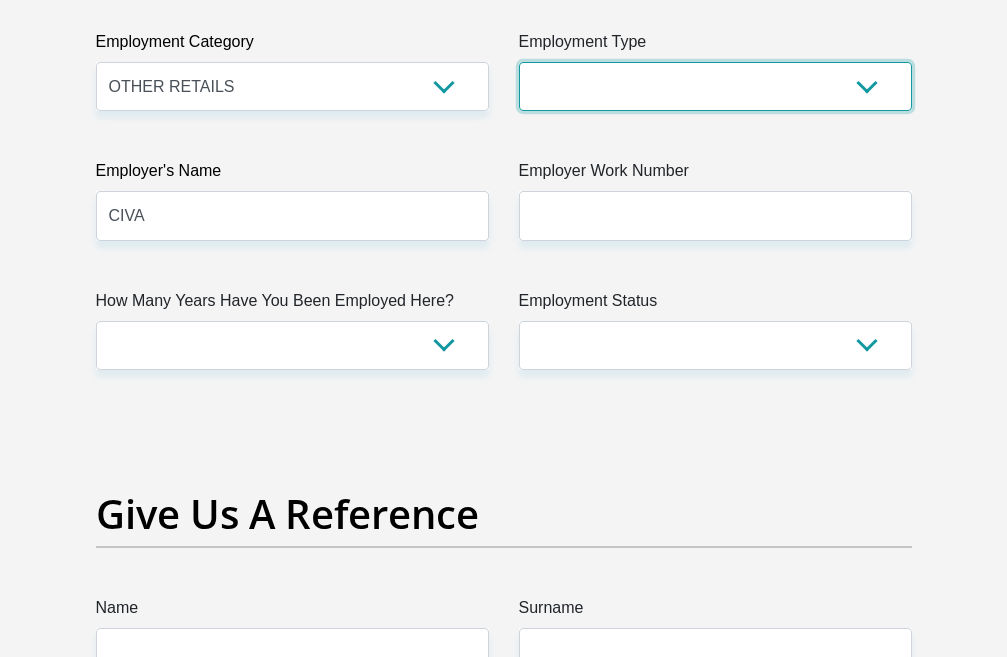 click on "College/Lecturer
Craft Seller
Creative
Driver
Executive
Farmer
Forces - Non Commissioned
Forces - Officer
Hawker
Housewife
Labourer
Licenced Professional
Manager
Miner
Non Licenced Professional
Office Staff/Clerk
Outside Worker
Pensioner
Permanent Teacher
Production/Manufacturing
Sales
Self-Employed
Semi-Professional Worker
Service Industry  Social Worker  Student" at bounding box center [715, 86] 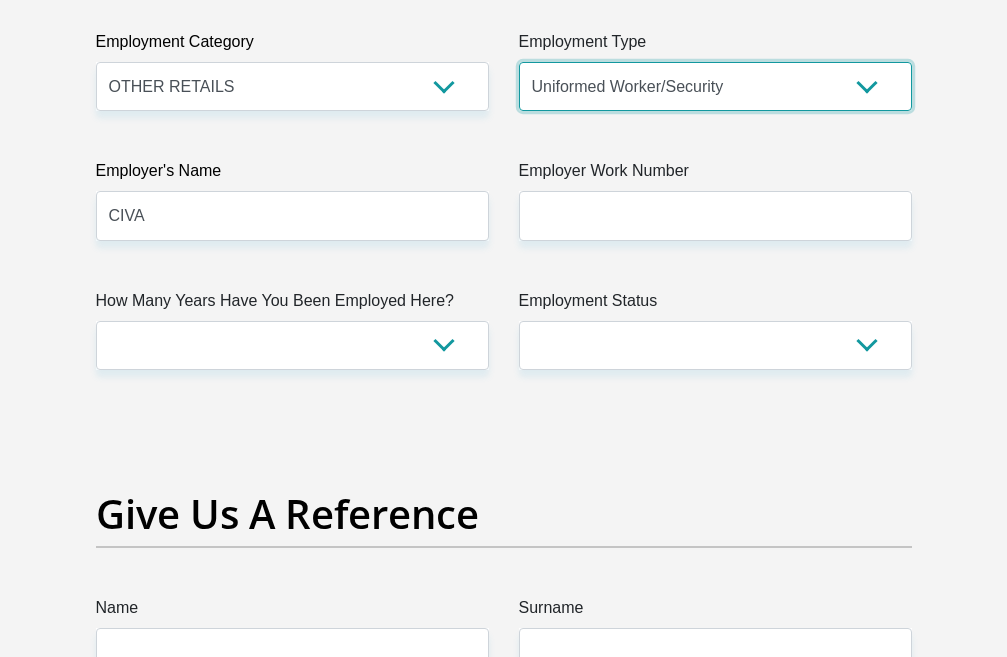 click on "College/Lecturer
Craft Seller
Creative
Driver
Executive
Farmer
Forces - Non Commissioned
Forces - Officer
Hawker
Housewife
Labourer
Licenced Professional
Manager
Miner
Non Licenced Professional
Office Staff/Clerk
Outside Worker
Pensioner
Permanent Teacher
Production/Manufacturing
Sales
Self-Employed
Semi-Professional Worker
Service Industry  Social Worker  Student" at bounding box center (715, 86) 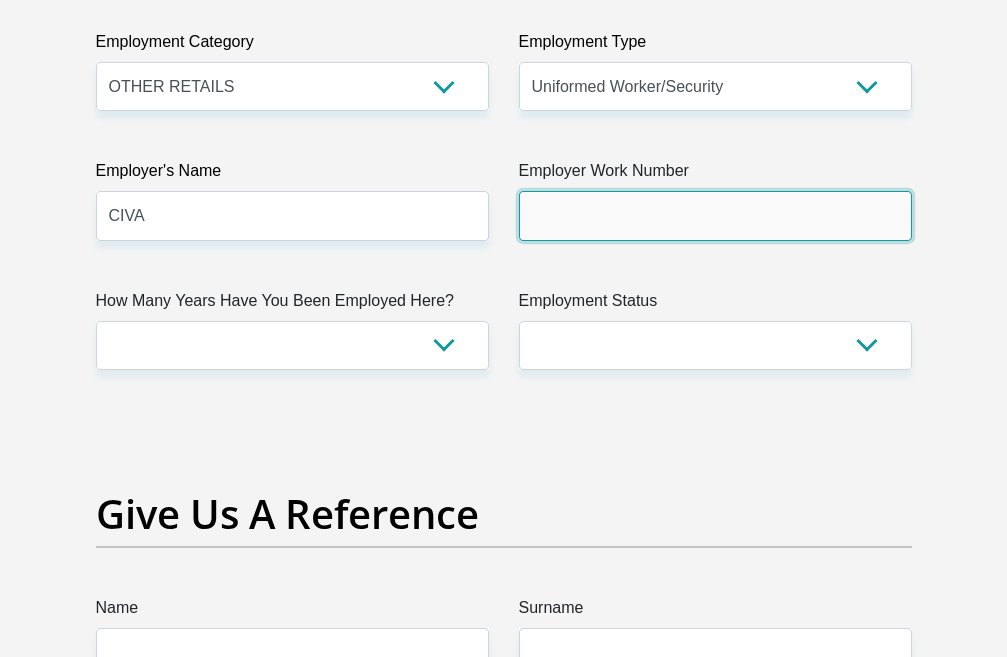 click on "Employer Work Number" at bounding box center (715, 215) 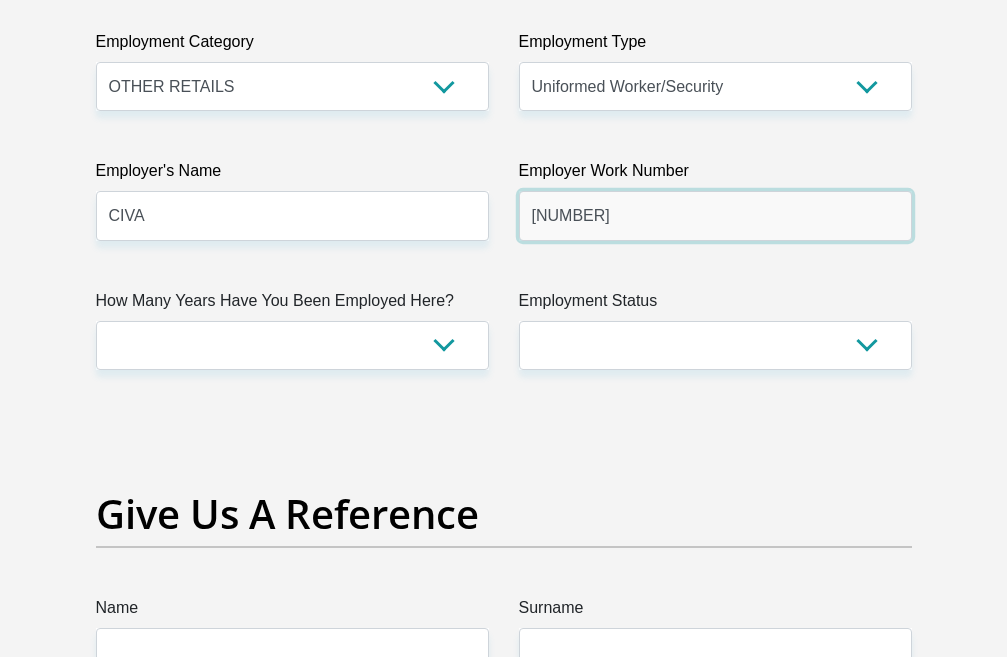 type on "[NUMBER]" 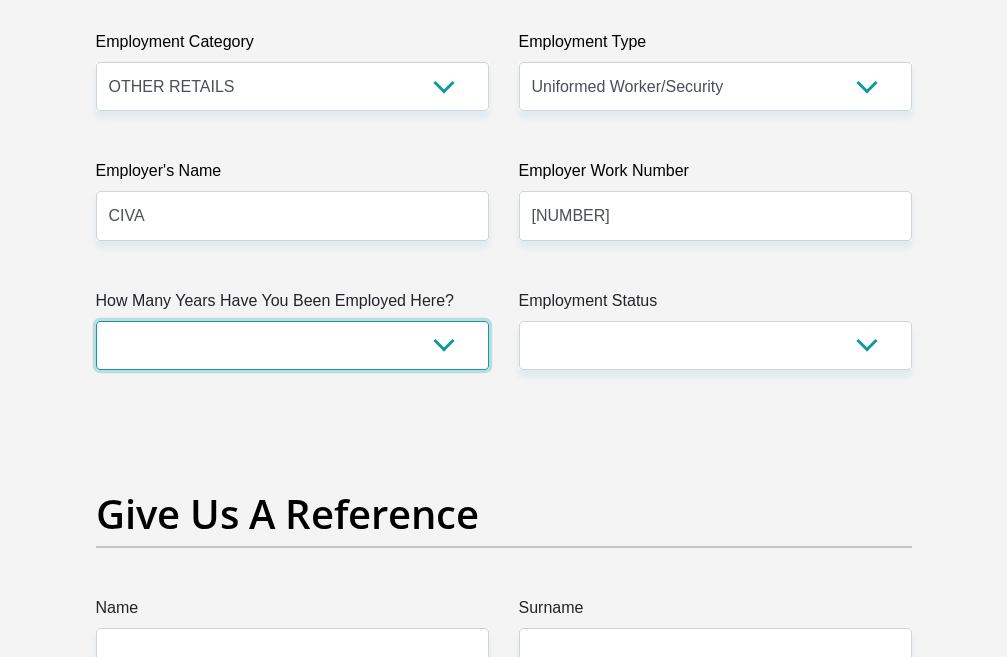 click on "less than 1 year
1-3 years
3-5 years
5+ years" at bounding box center (292, 345) 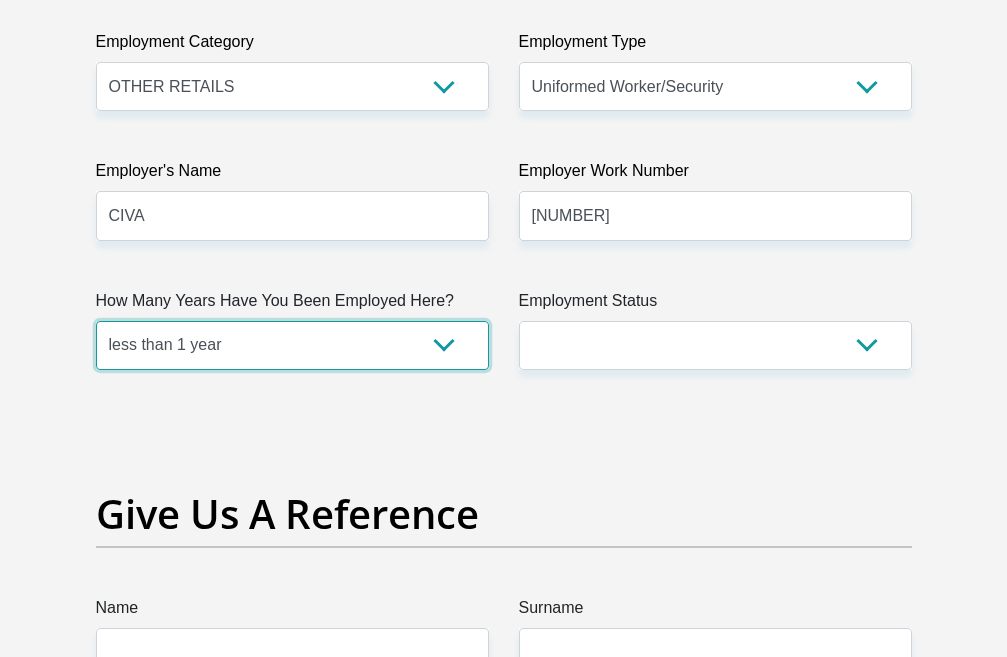 click on "less than 1 year
1-3 years
3-5 years
5+ years" at bounding box center (292, 345) 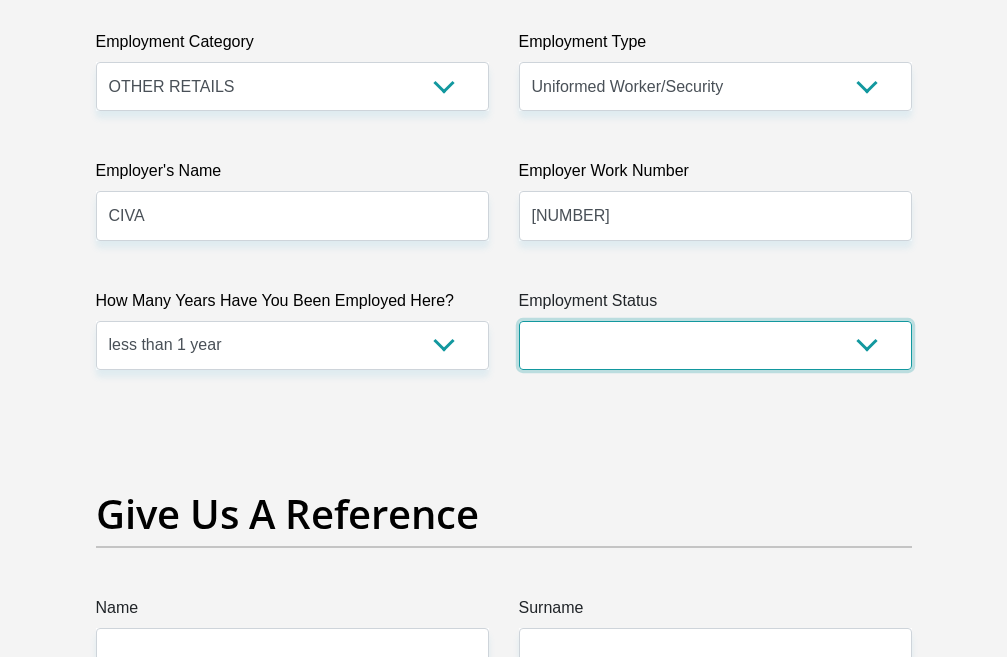 click on "Permanent/Full-time
Part-time/Casual
Contract Worker
Self-Employed
Housewife
Retired
Student
Medically Boarded
Disability
Unemployed" at bounding box center (715, 345) 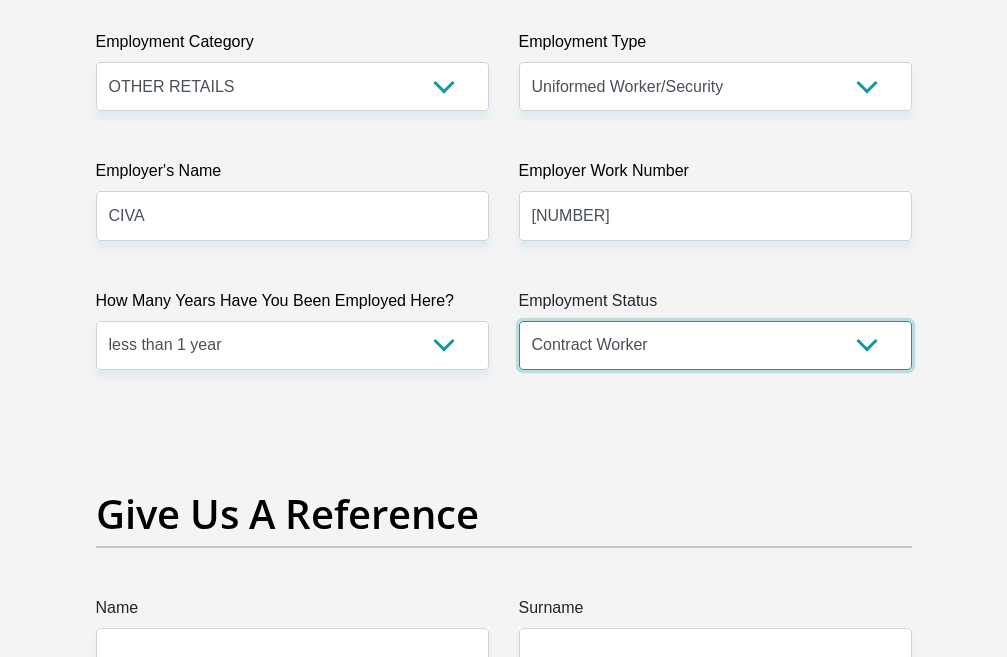 click on "Permanent/Full-time
Part-time/Casual
Contract Worker
Self-Employed
Housewife
Retired
Student
Medically Boarded
Disability
Unemployed" at bounding box center [715, 345] 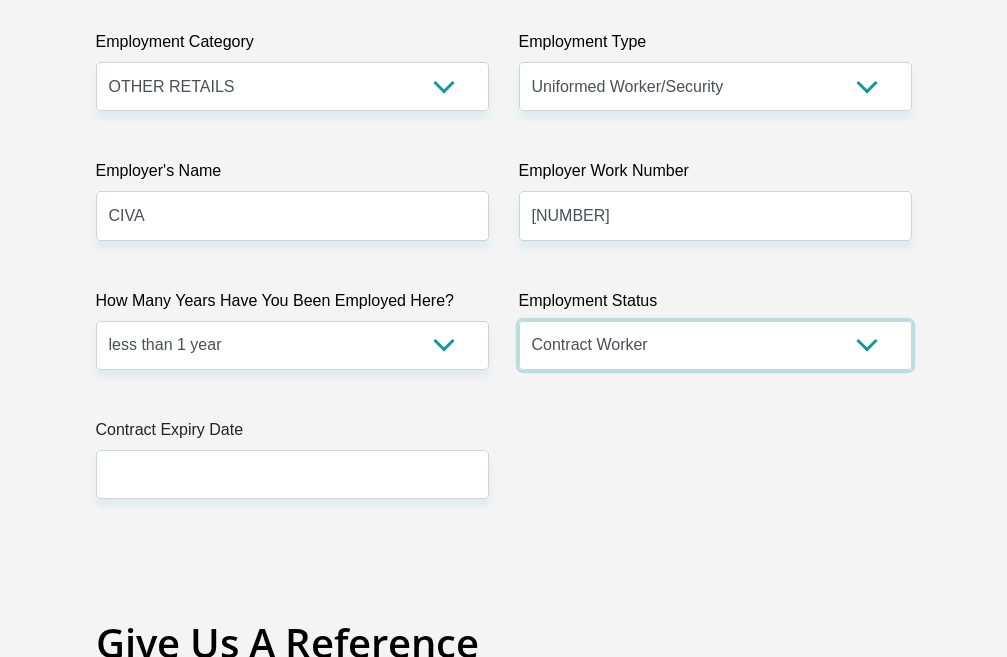 click on "Permanent/Full-time
Part-time/Casual
Contract Worker
Self-Employed
Housewife
Retired
Student
Medically Boarded
Disability
Unemployed" at bounding box center [715, 345] 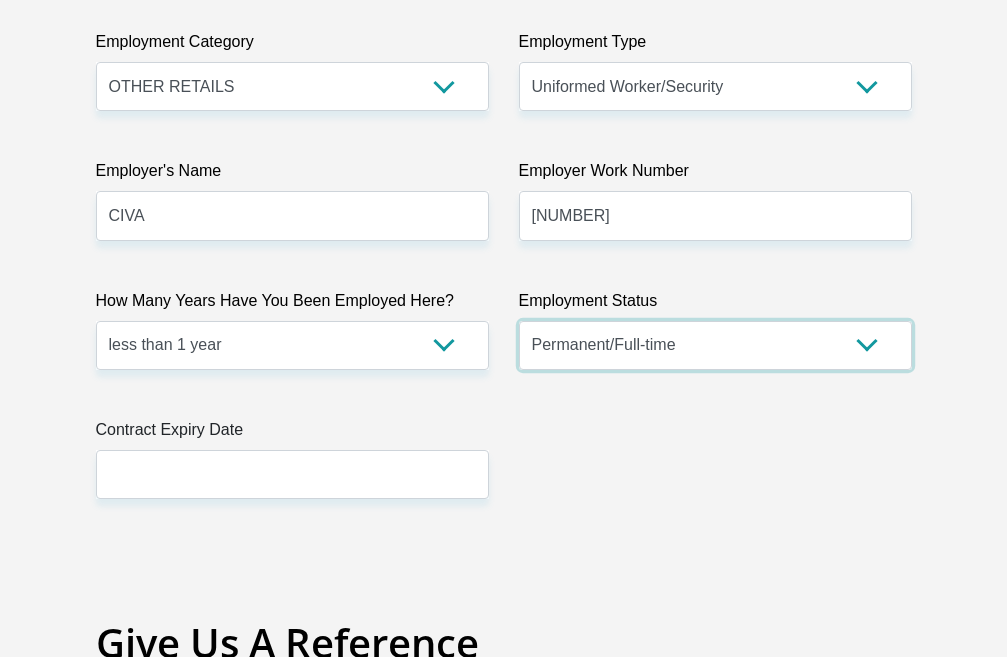click on "Permanent/Full-time
Part-time/Casual
Contract Worker
Self-Employed
Housewife
Retired
Student
Medically Boarded
Disability
Unemployed" at bounding box center [715, 345] 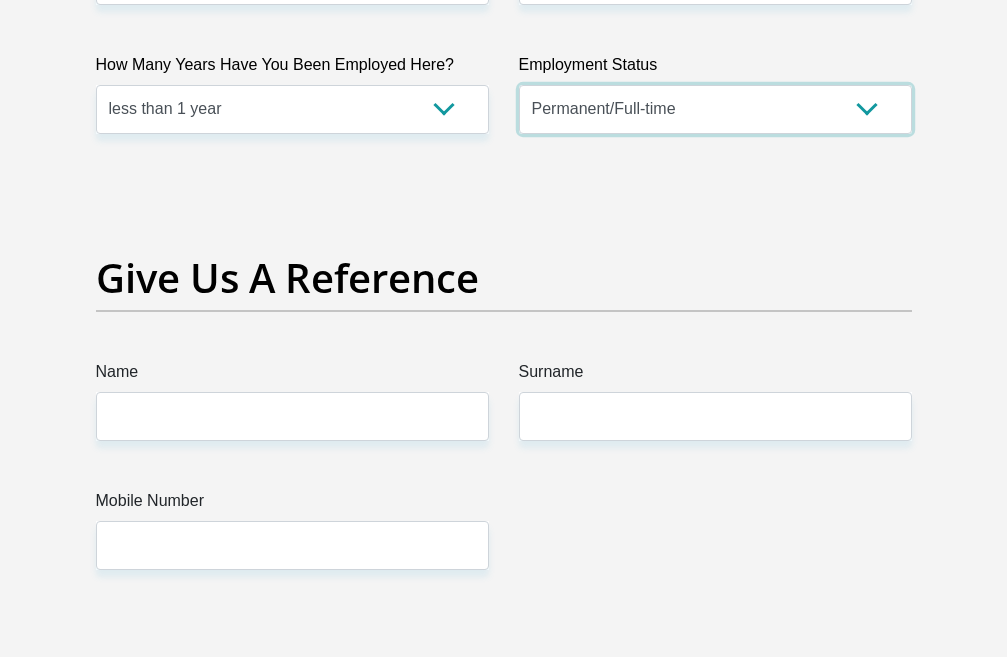 scroll, scrollTop: 4200, scrollLeft: 0, axis: vertical 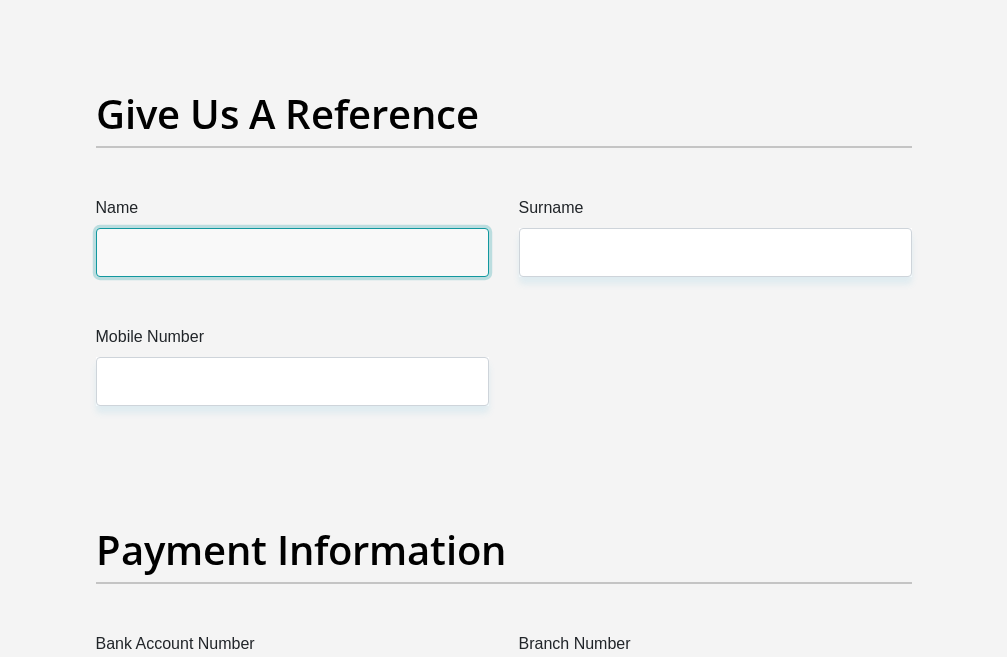 click on "Name" at bounding box center (292, 252) 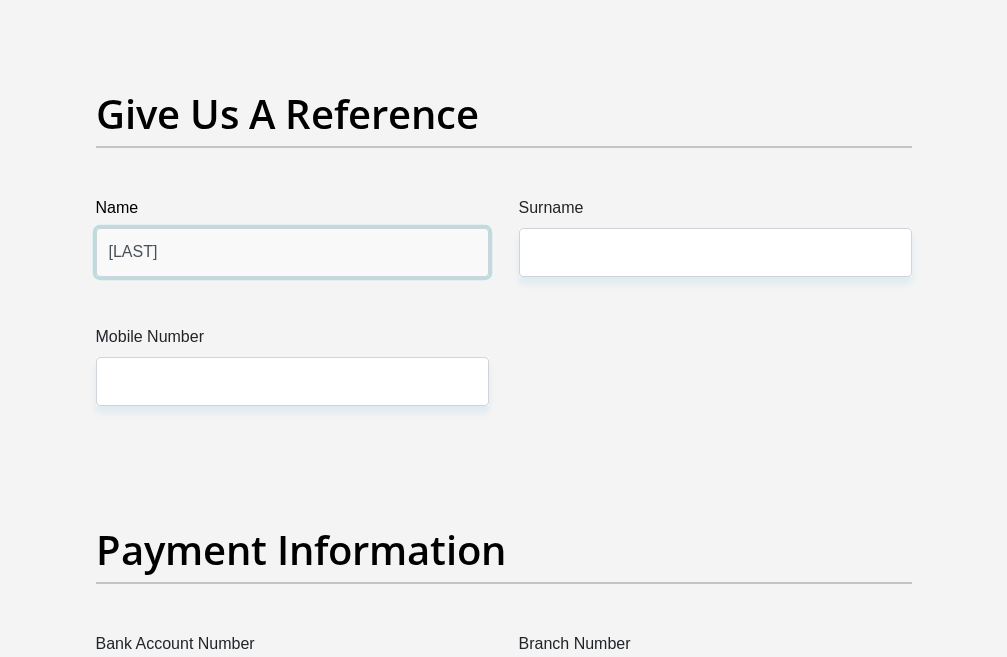 type on "[LAST]" 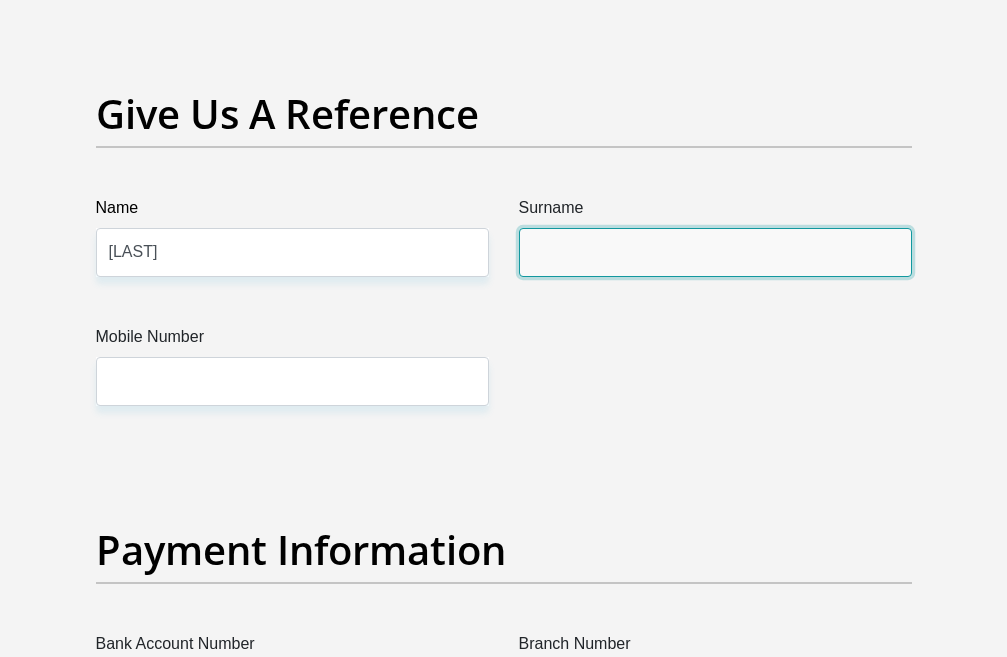 click on "Surname" at bounding box center [715, 252] 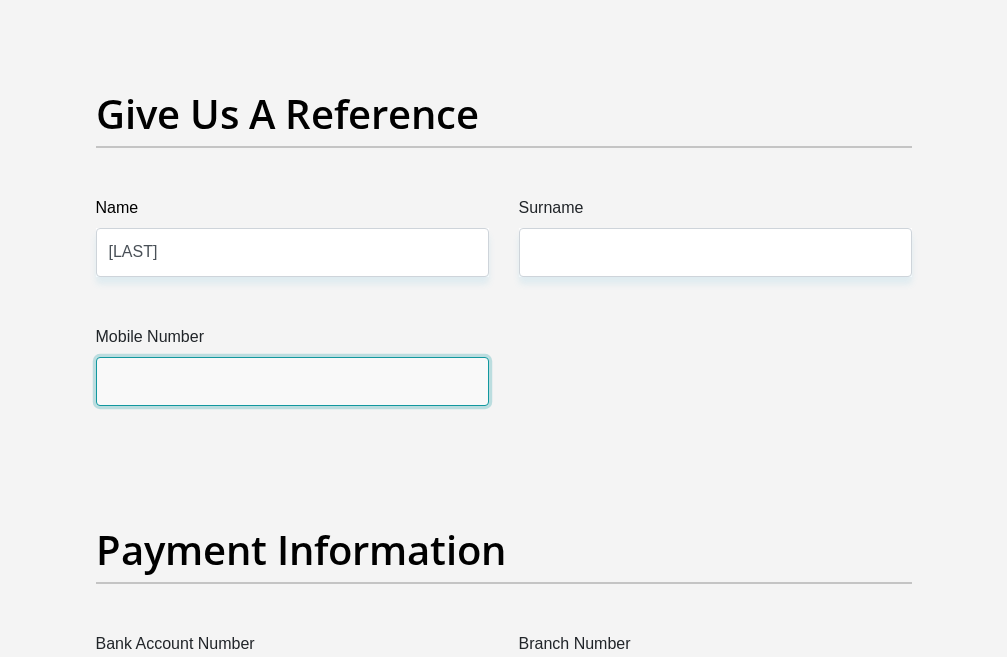 click on "Mobile Number" at bounding box center [292, 381] 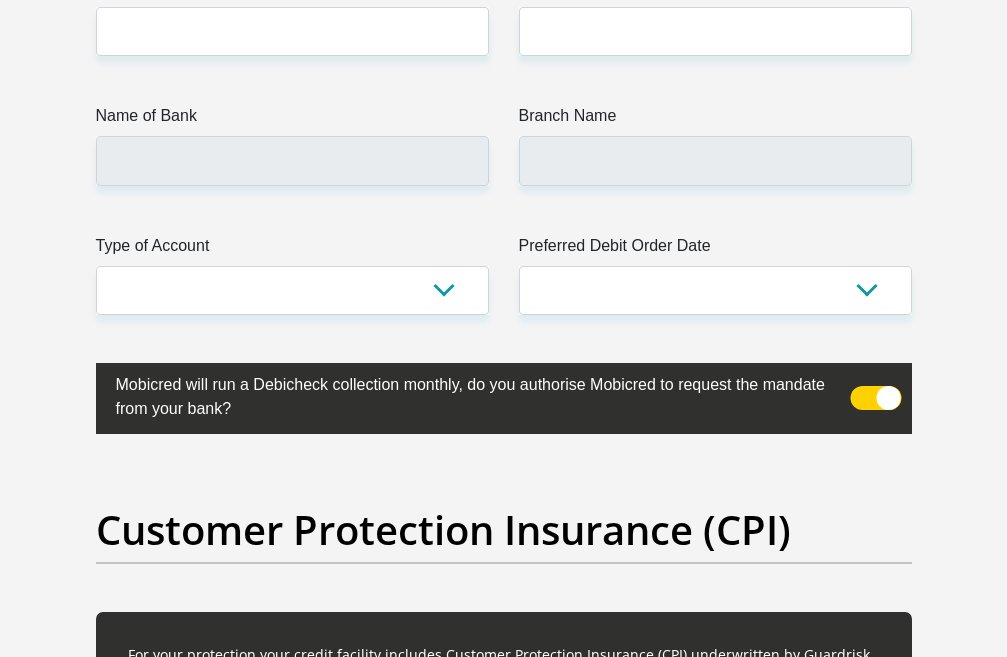 scroll, scrollTop: 4900, scrollLeft: 0, axis: vertical 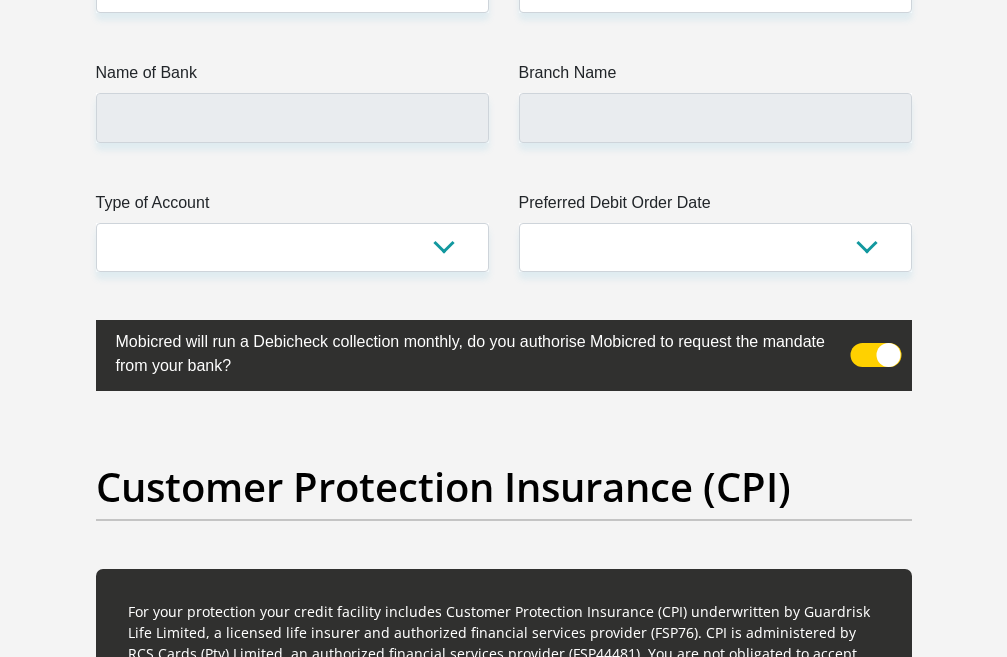 type on "[PHONE]" 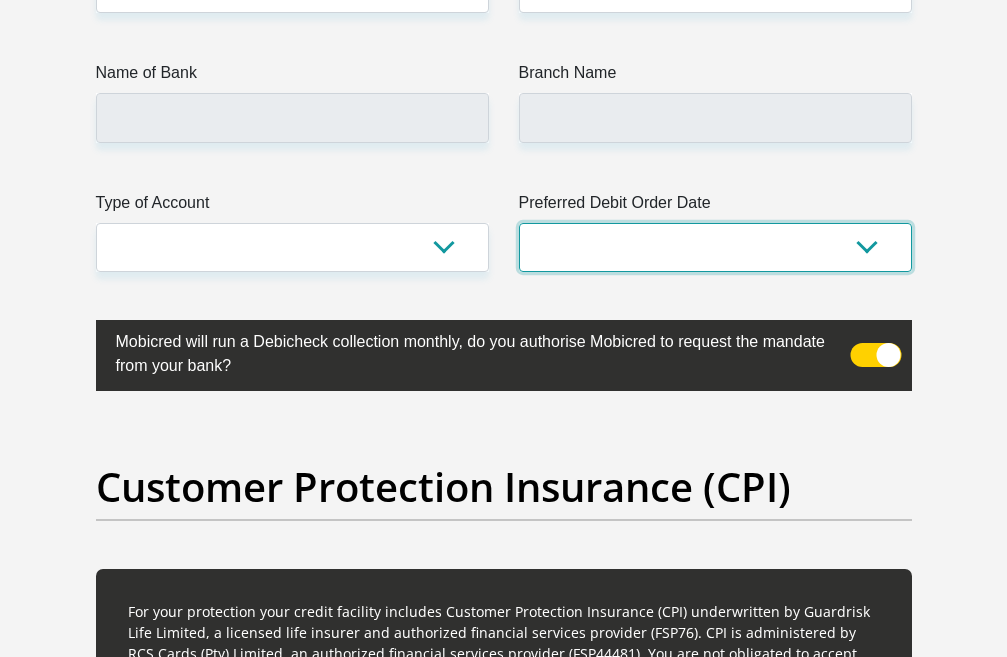 click on "1st
2nd
3rd
4th
5th
7th
18th
19th
20th
21st
22nd
23rd
24th
25th
26th
27th
28th
29th
30th" at bounding box center [715, 247] 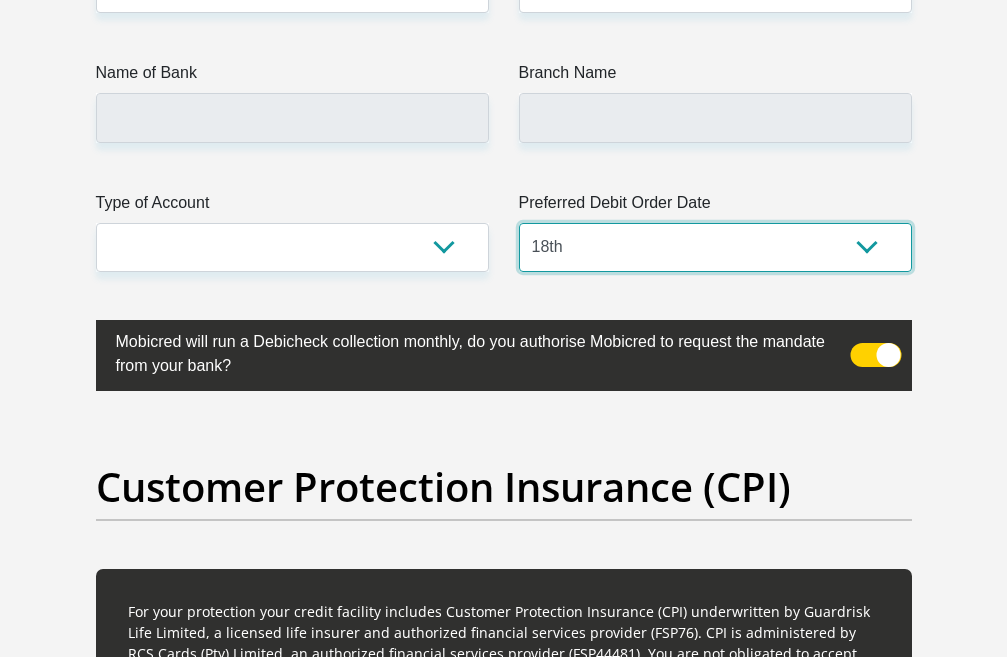 click on "1st
2nd
3rd
4th
5th
7th
18th
19th
20th
21st
22nd
23rd
24th
25th
26th
27th
28th
29th
30th" at bounding box center [715, 247] 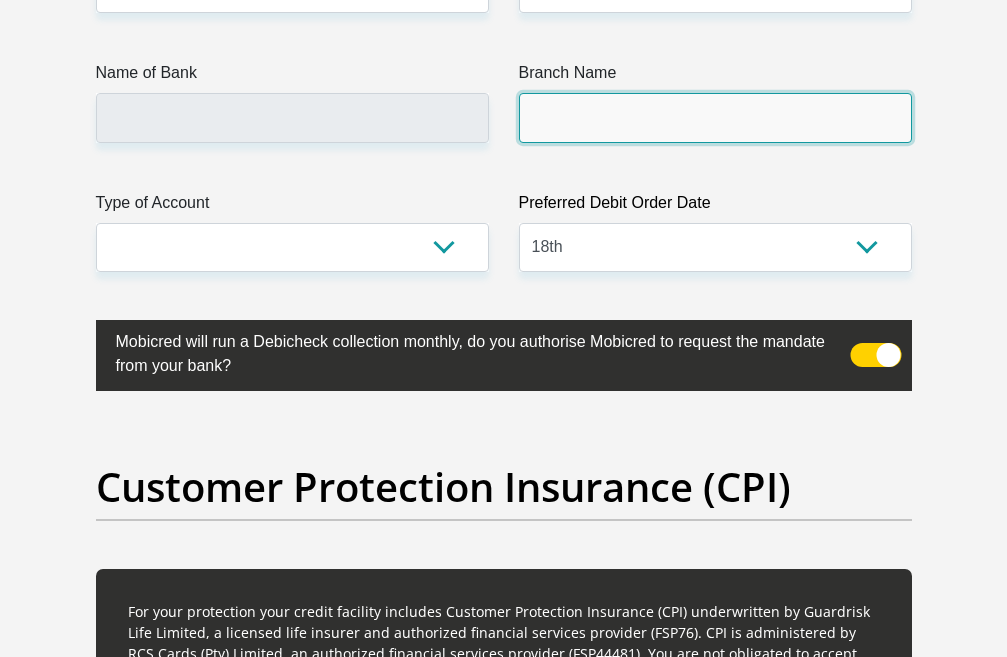 click on "Branch Name" at bounding box center [715, 117] 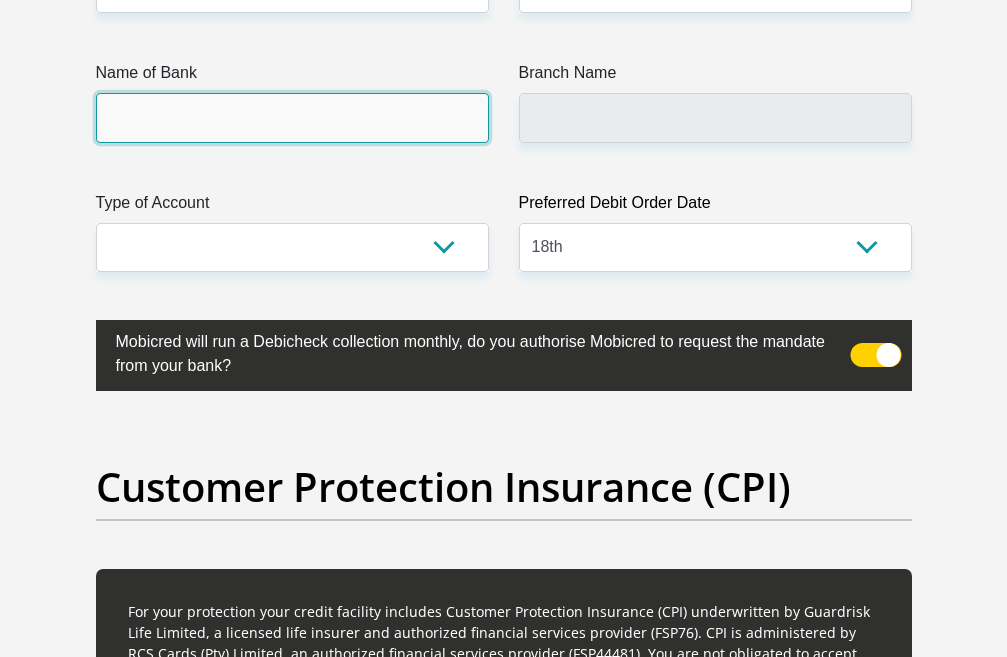click on "Name of Bank" at bounding box center (292, 117) 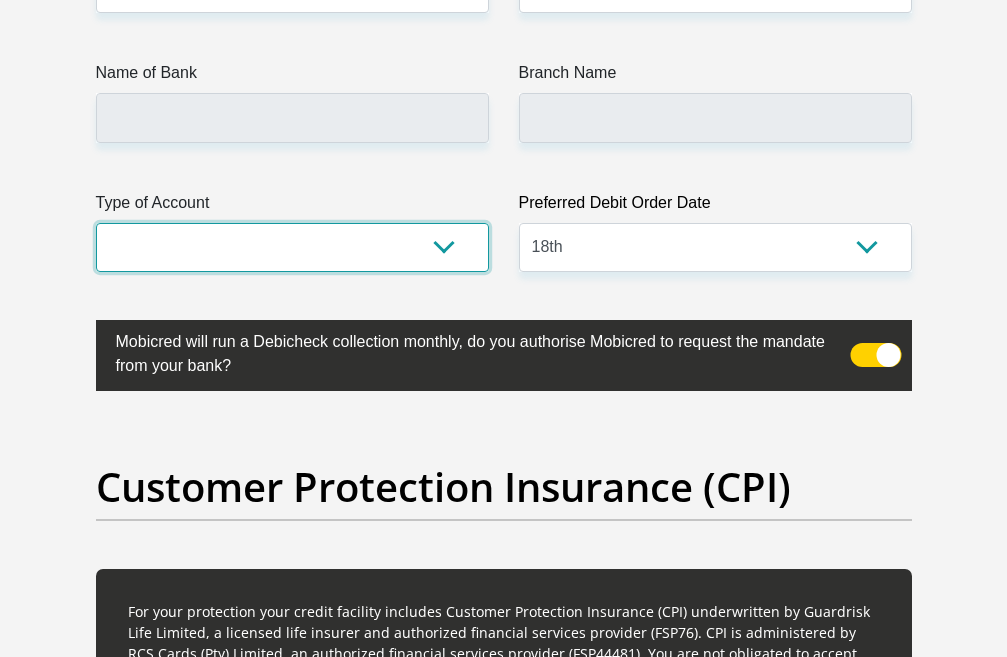 click on "Cheque
Savings" at bounding box center [292, 247] 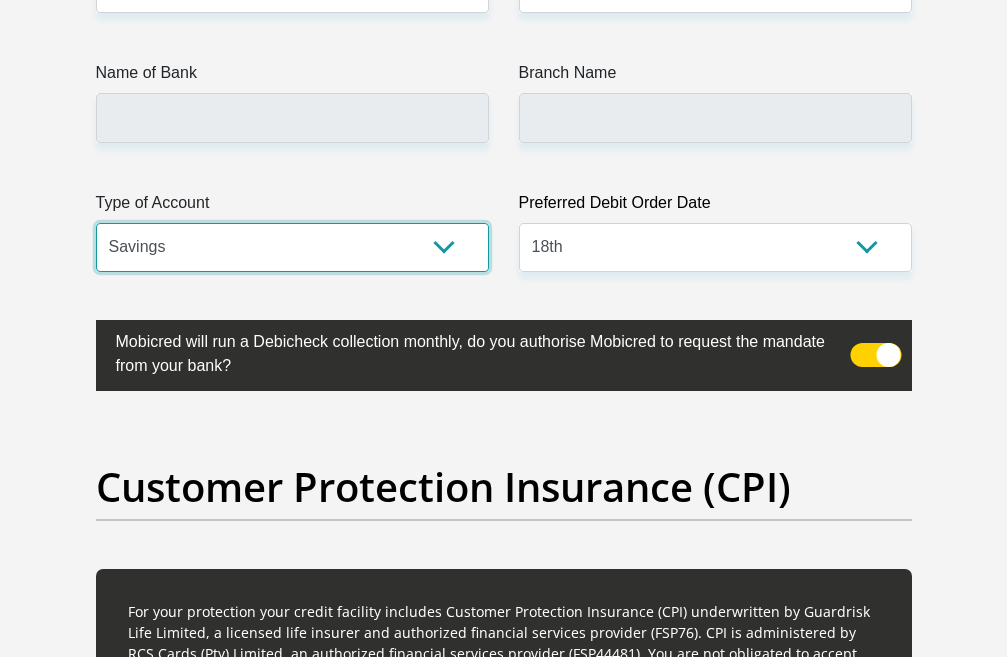click on "Cheque
Savings" at bounding box center [292, 247] 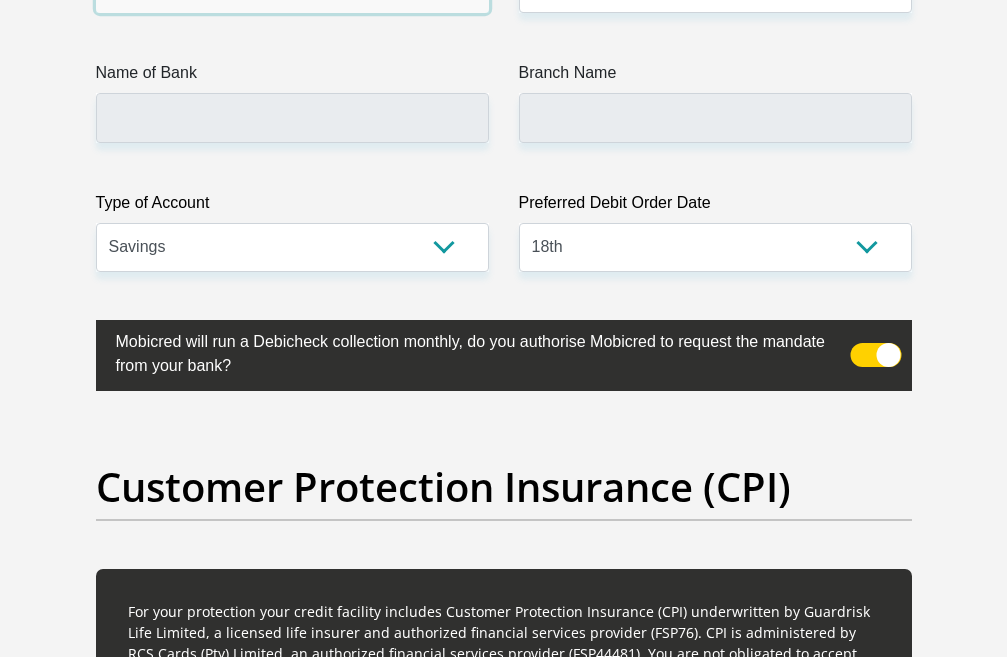 click on "Bank Account Number" at bounding box center [292, -12] 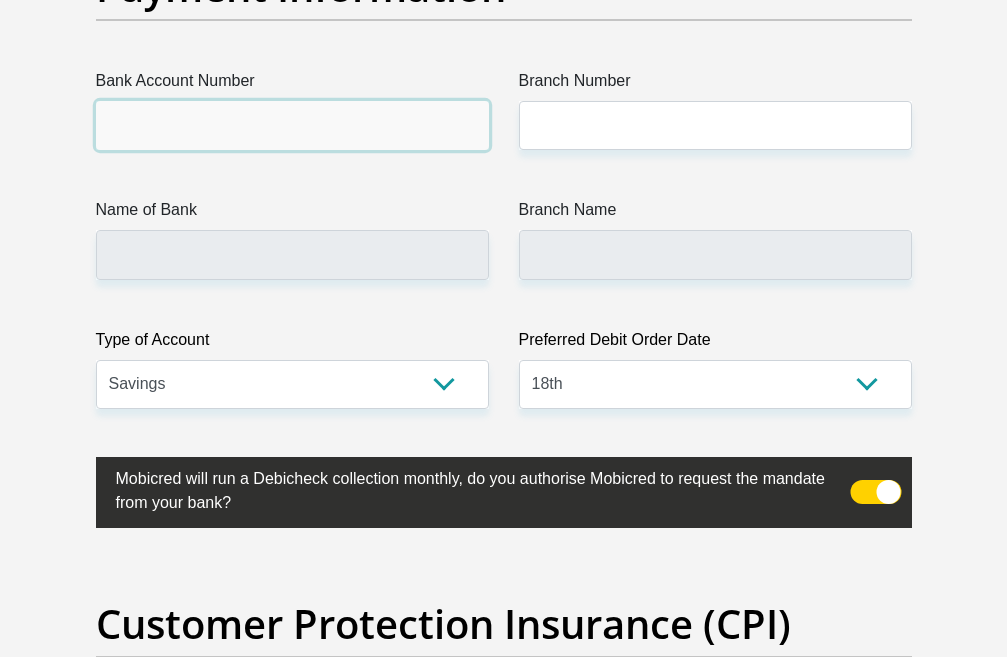 scroll, scrollTop: 4700, scrollLeft: 0, axis: vertical 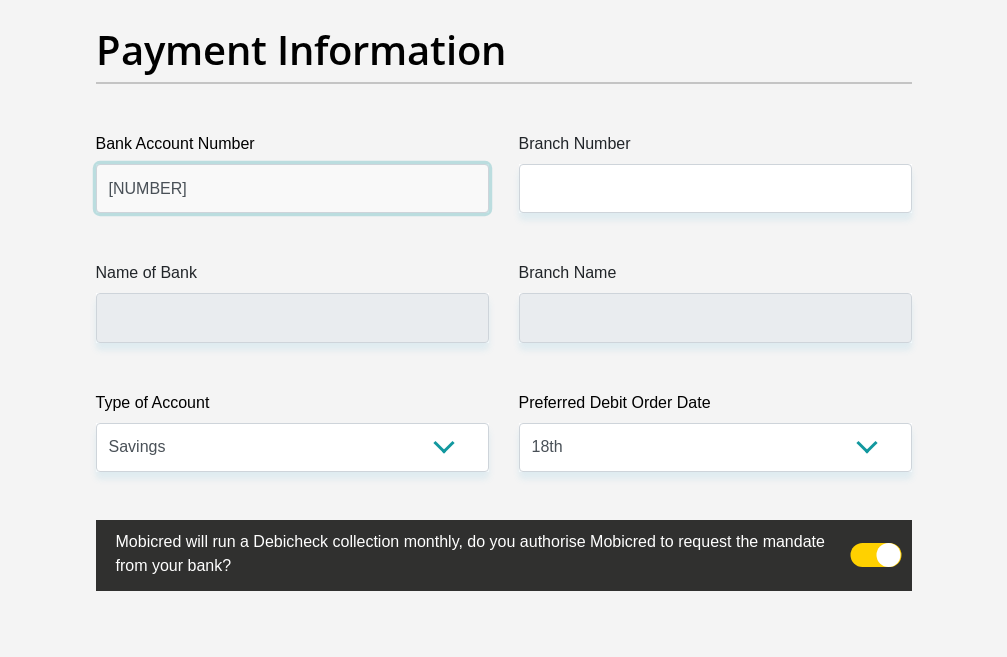 type on "[NUMBER]" 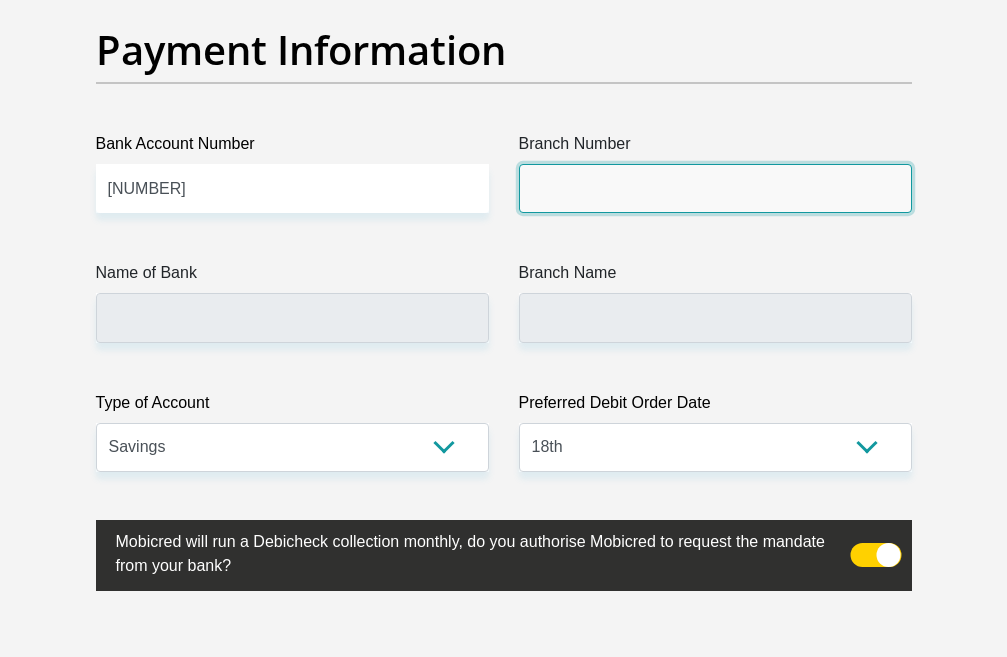click on "Branch Number" at bounding box center [715, 188] 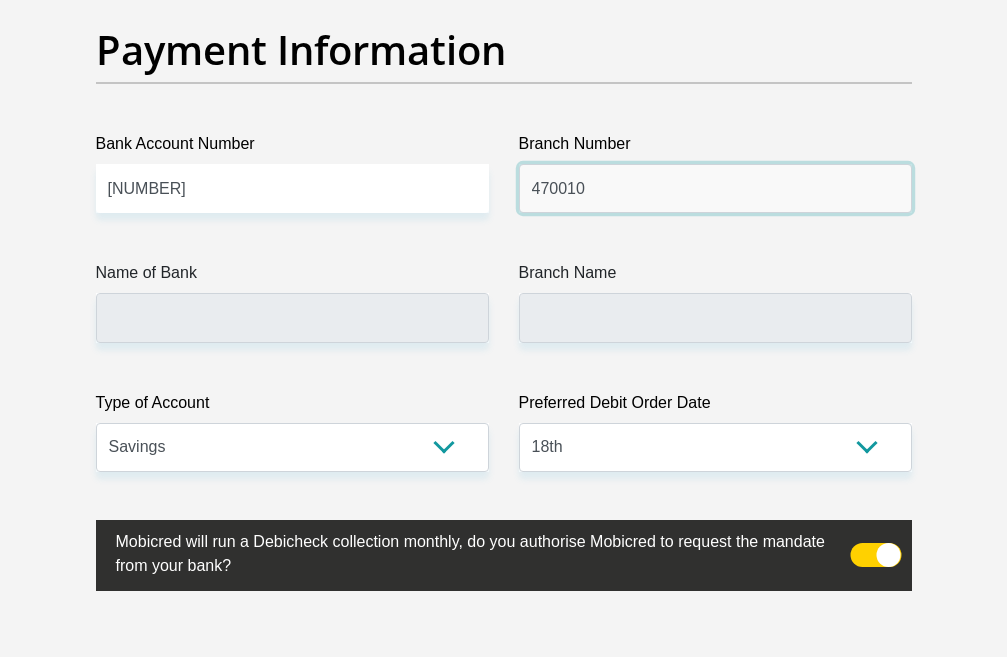 type on "470010" 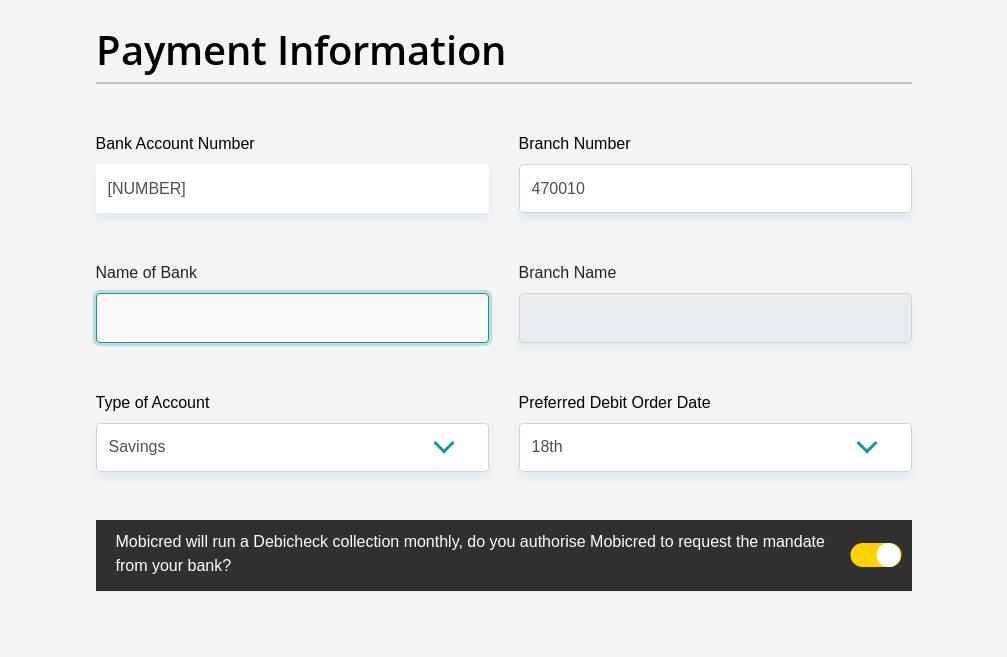 click on "Name of Bank" at bounding box center [292, 317] 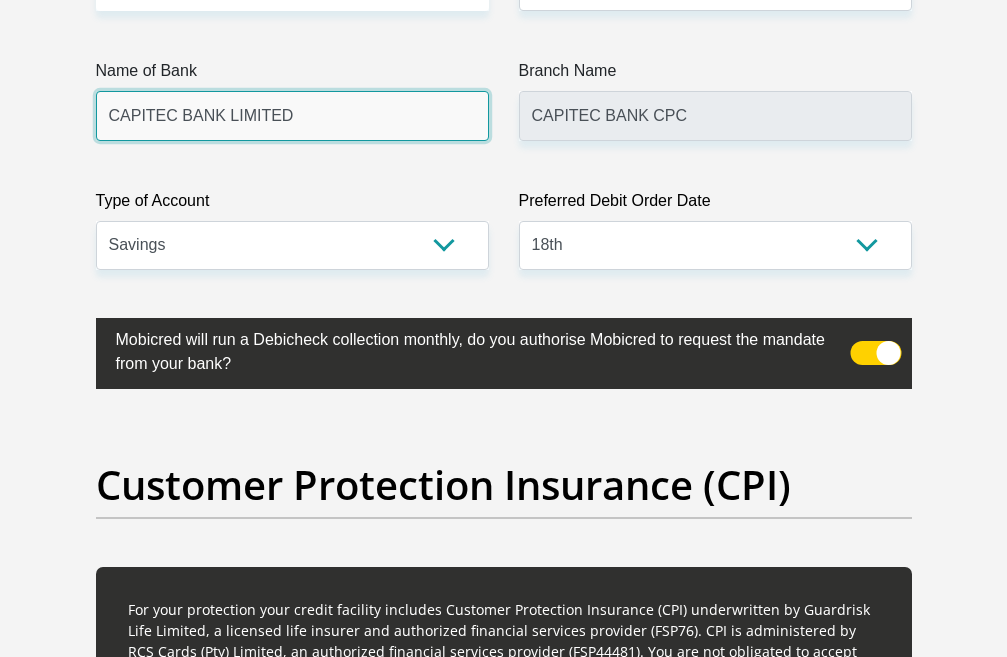 scroll, scrollTop: 4900, scrollLeft: 0, axis: vertical 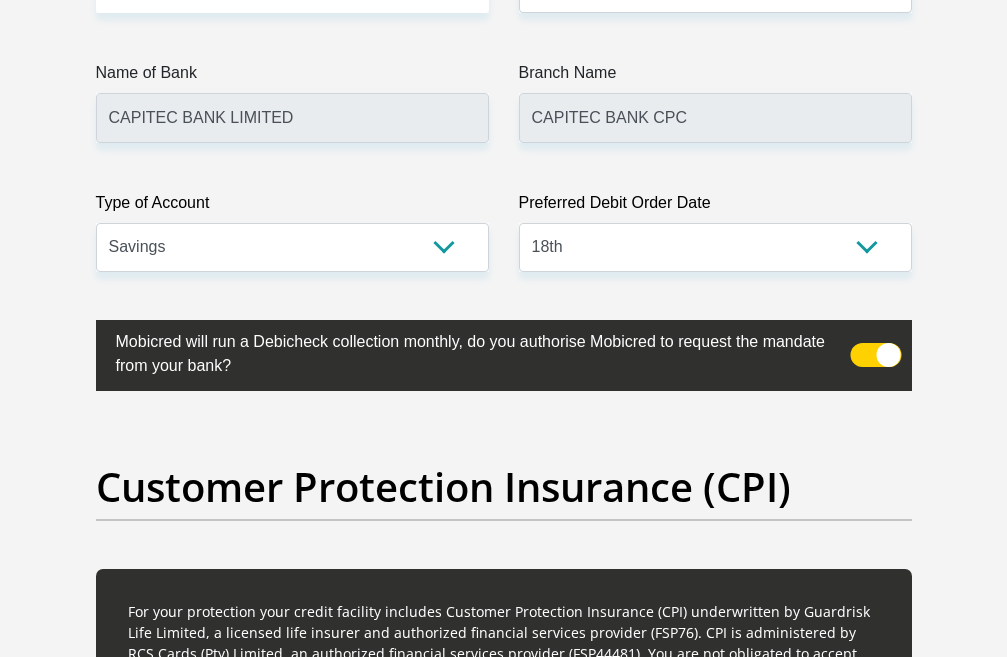 click at bounding box center [875, 355] 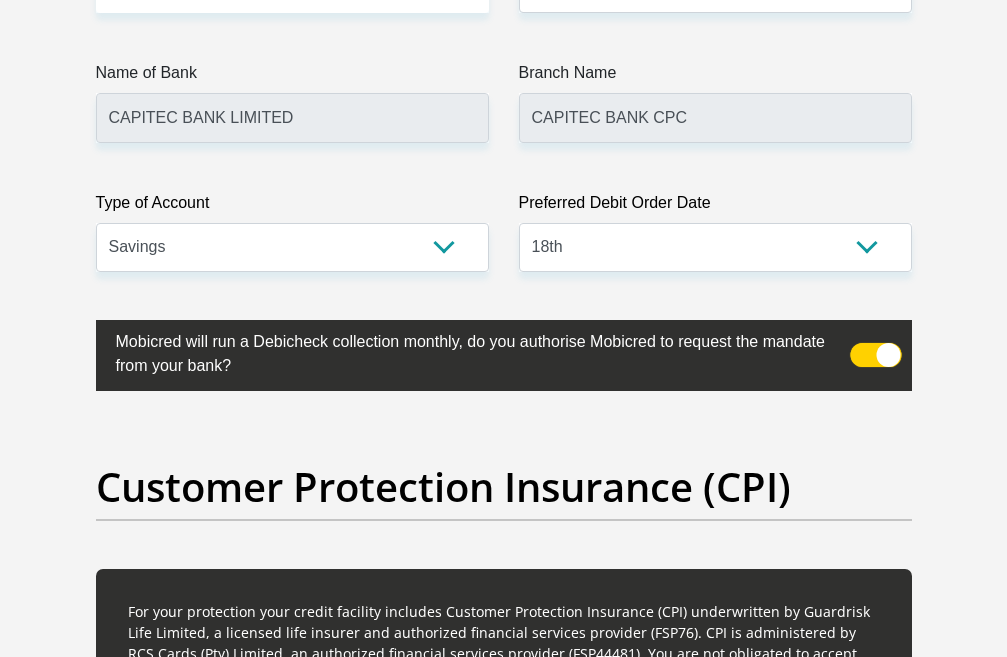 click at bounding box center [871, 337] 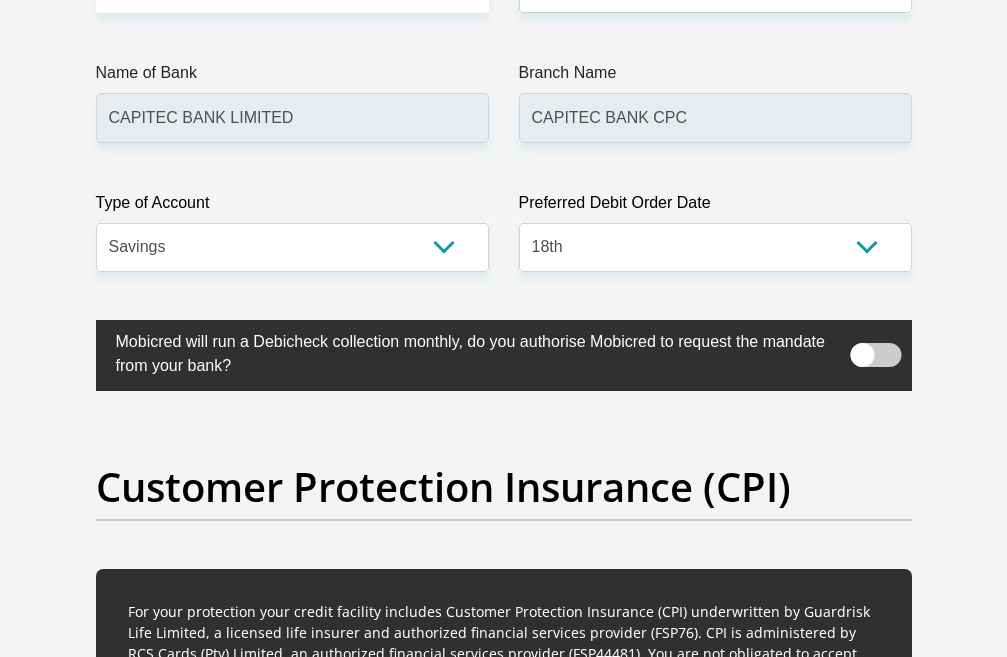 click at bounding box center (875, 355) 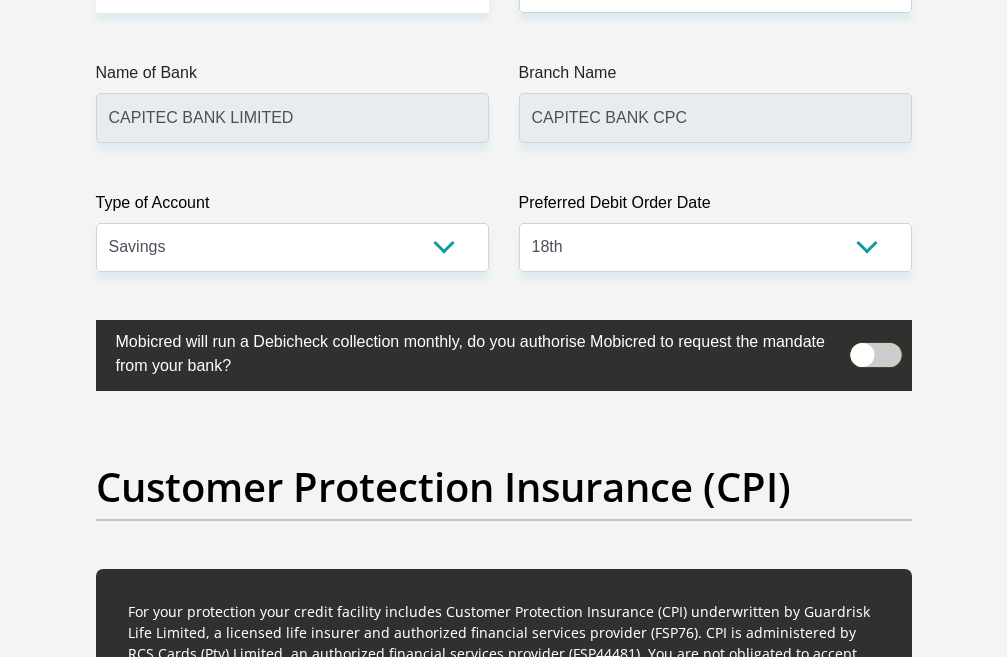 click at bounding box center (871, 337) 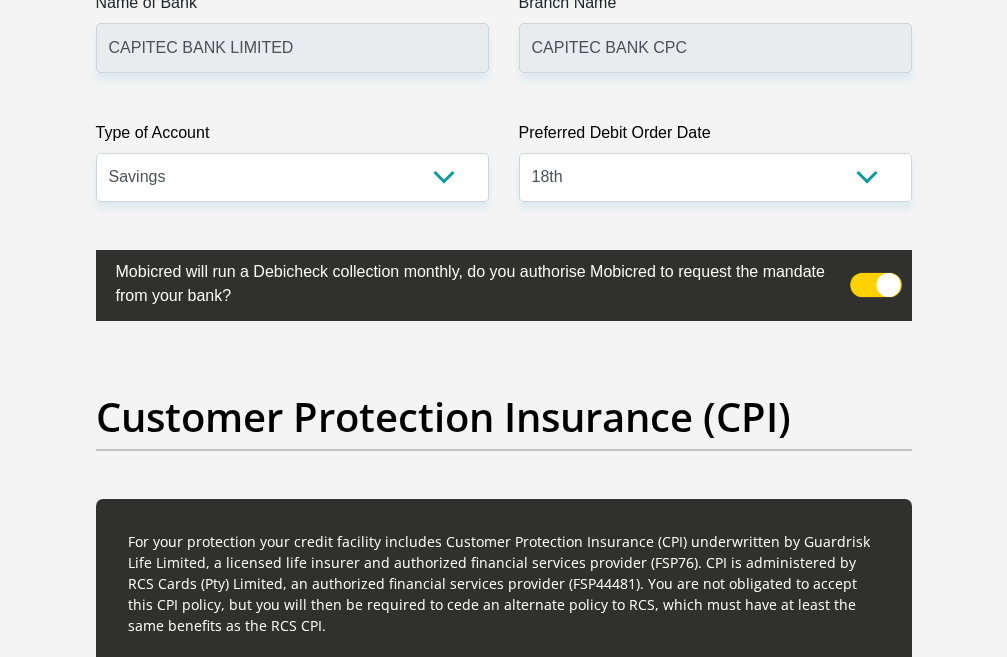 scroll, scrollTop: 4900, scrollLeft: 0, axis: vertical 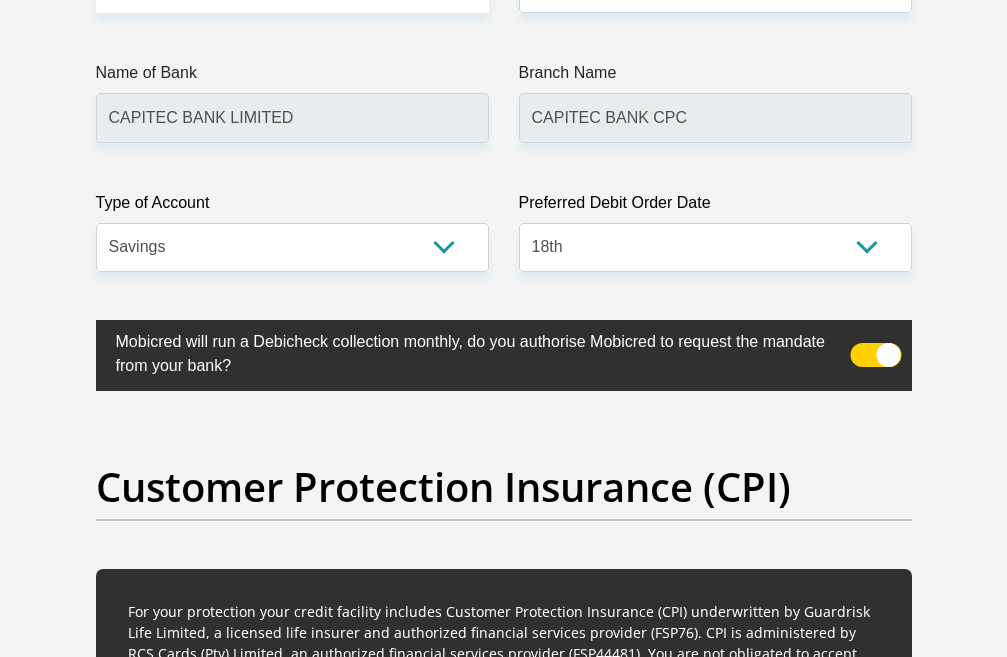 click on "Mobicred will run a Debicheck collection monthly,
do you authorise Mobicred to request the mandate from your bank?" at bounding box center [463, 351] 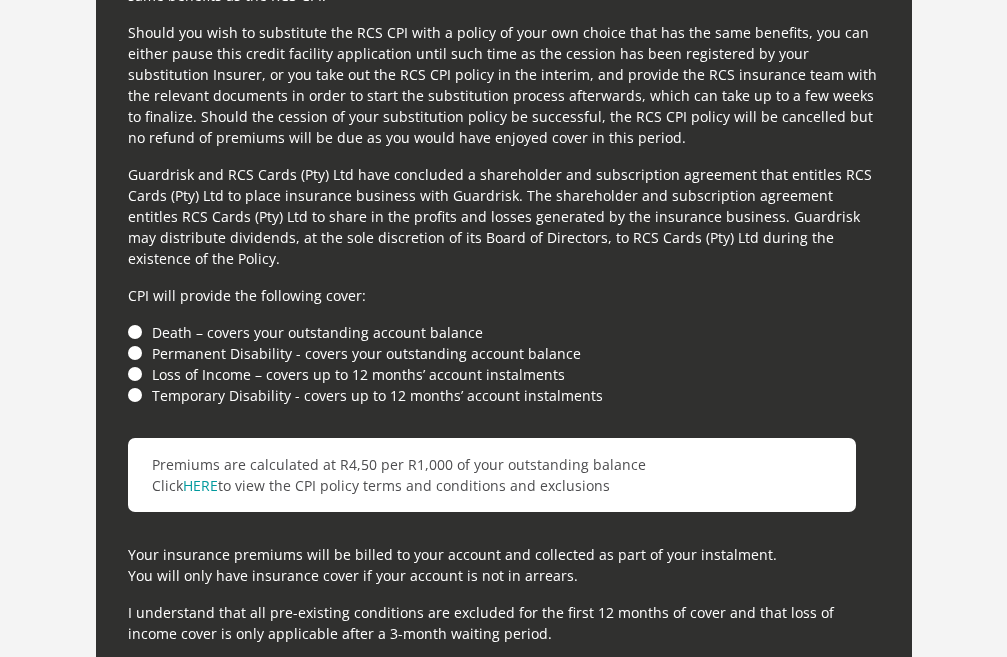 scroll, scrollTop: 5700, scrollLeft: 0, axis: vertical 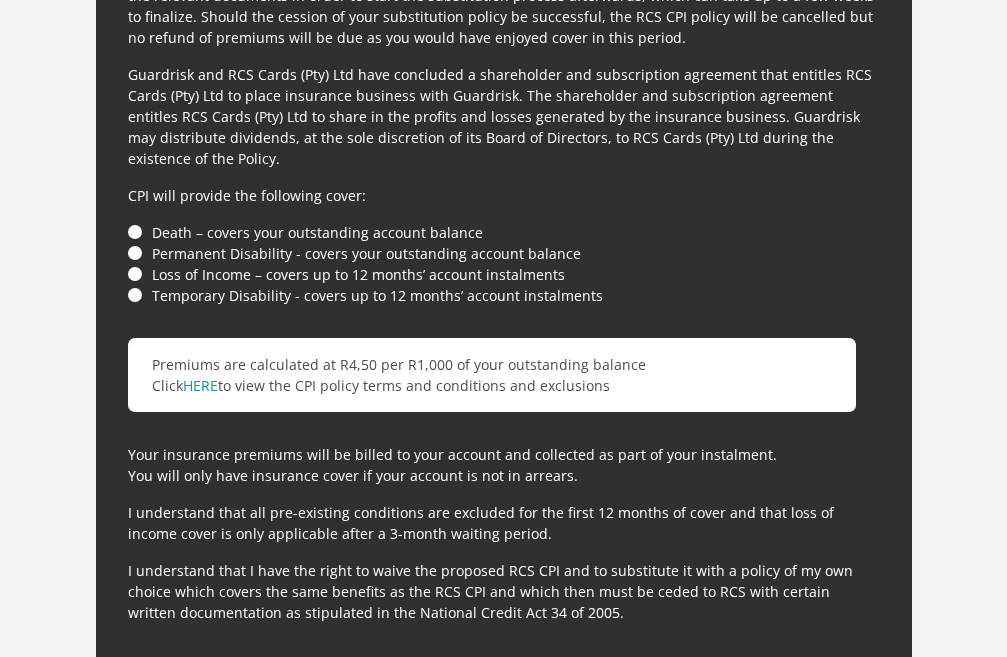 click on "Death – covers your outstanding account balance" at bounding box center (504, 232) 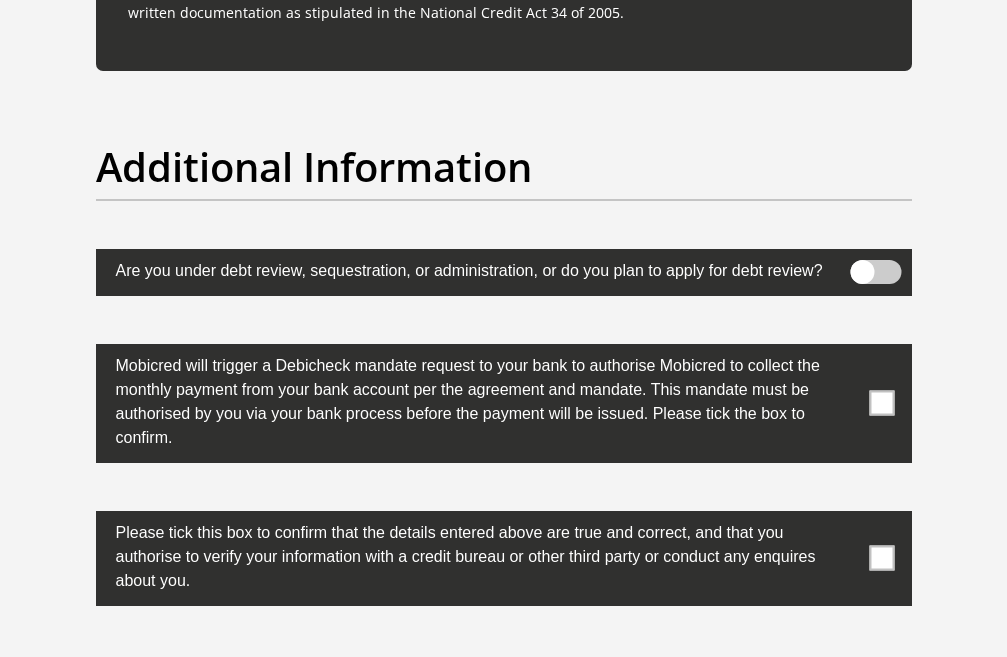 scroll, scrollTop: 6400, scrollLeft: 0, axis: vertical 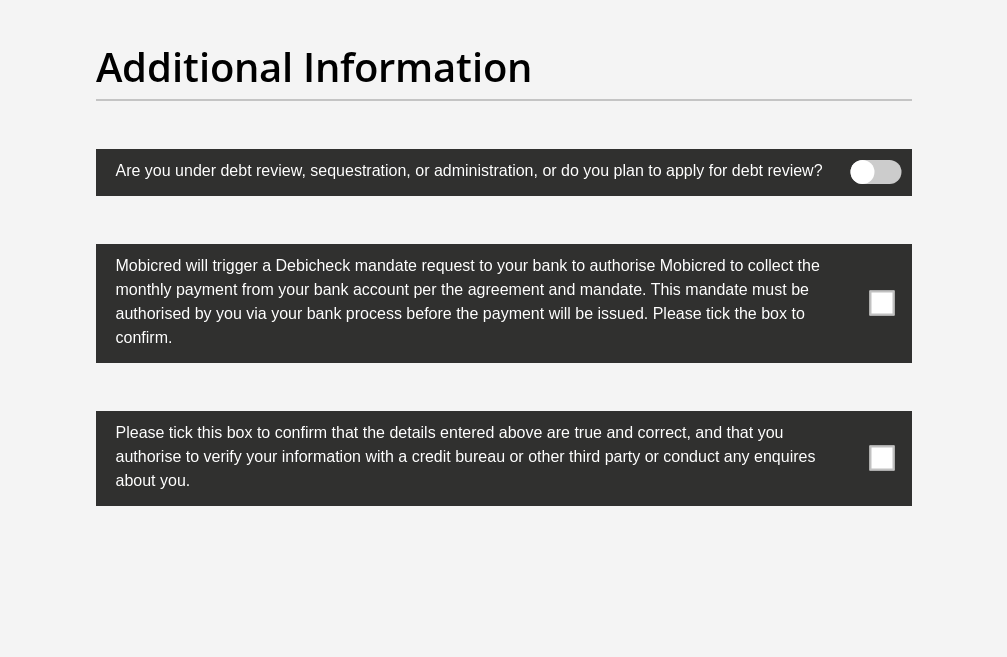 click at bounding box center [881, 303] 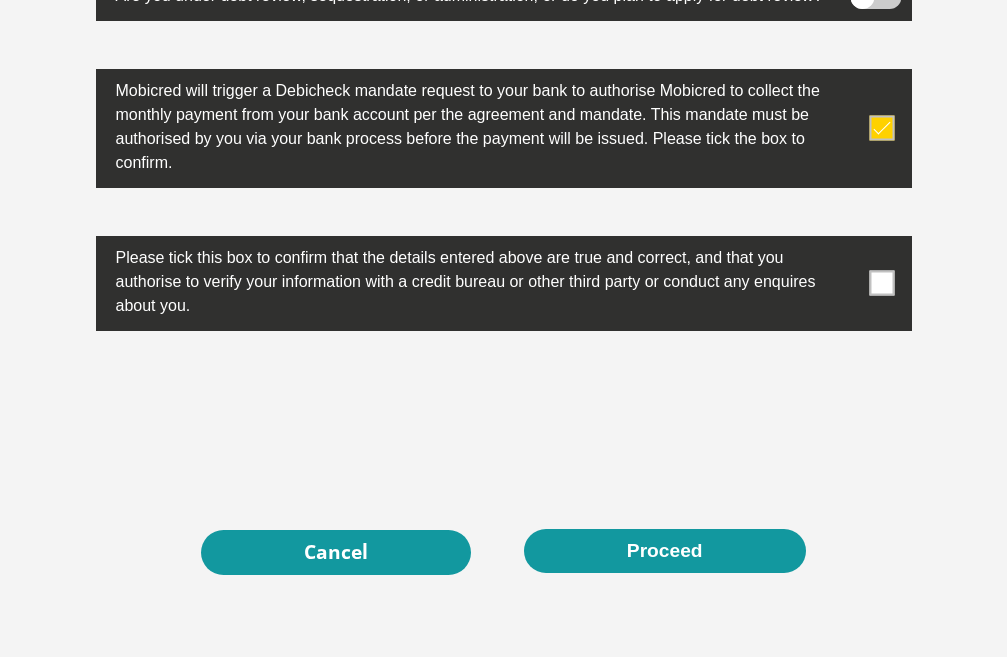 scroll, scrollTop: 6600, scrollLeft: 0, axis: vertical 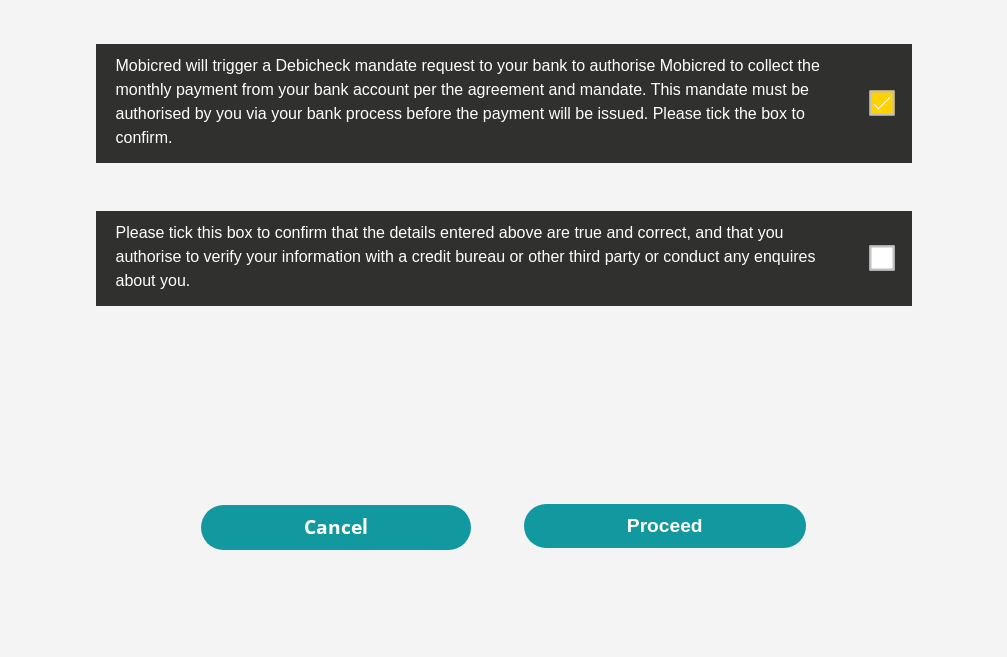 click at bounding box center (881, 258) 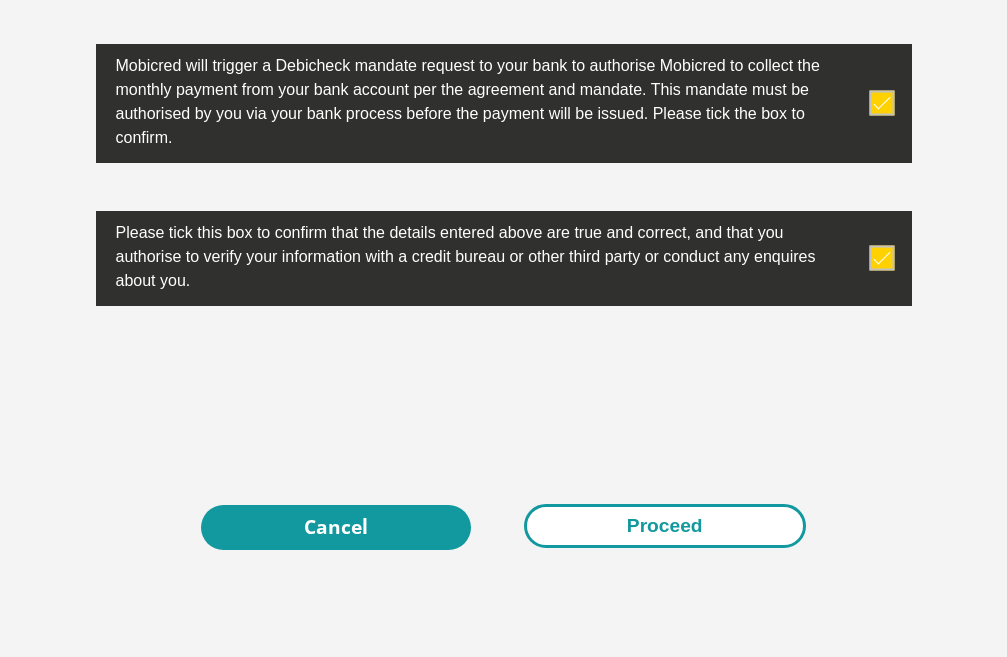 click on "Proceed" at bounding box center [665, 526] 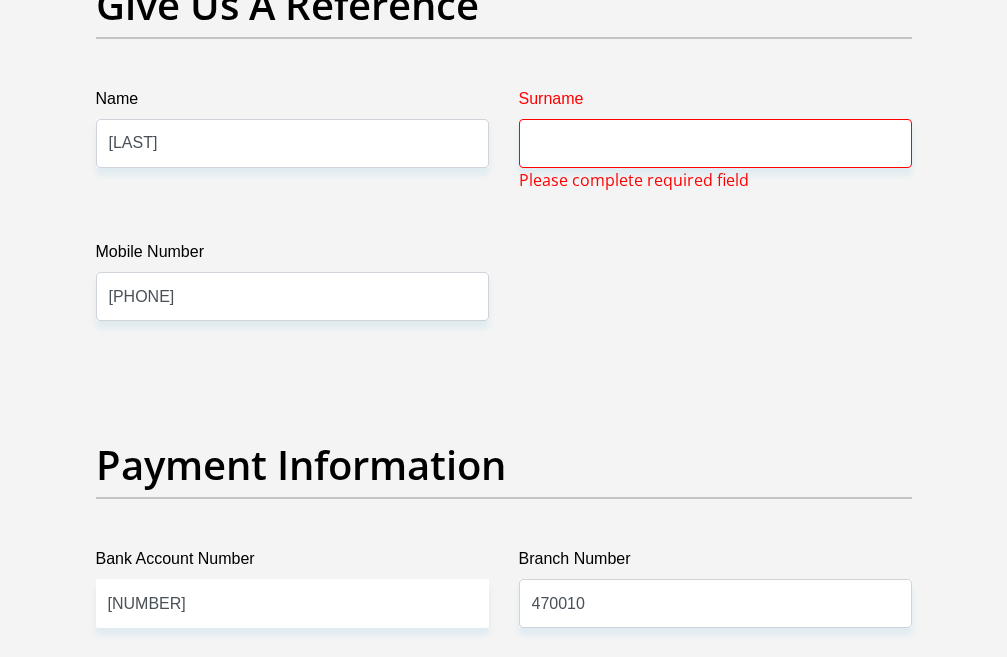 scroll, scrollTop: 4248, scrollLeft: 0, axis: vertical 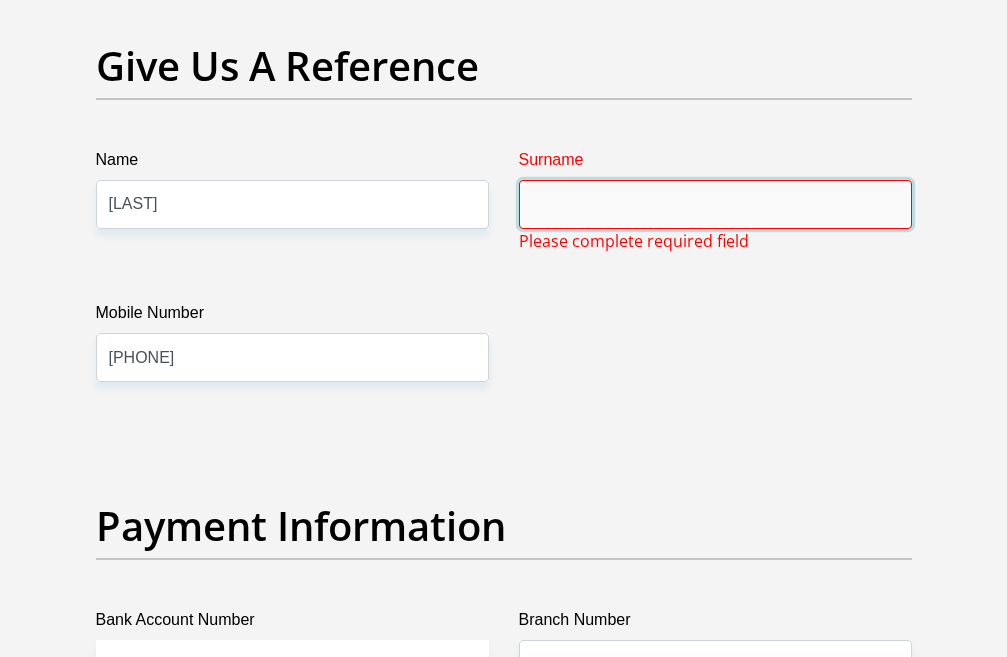 click on "Surname" at bounding box center (715, 204) 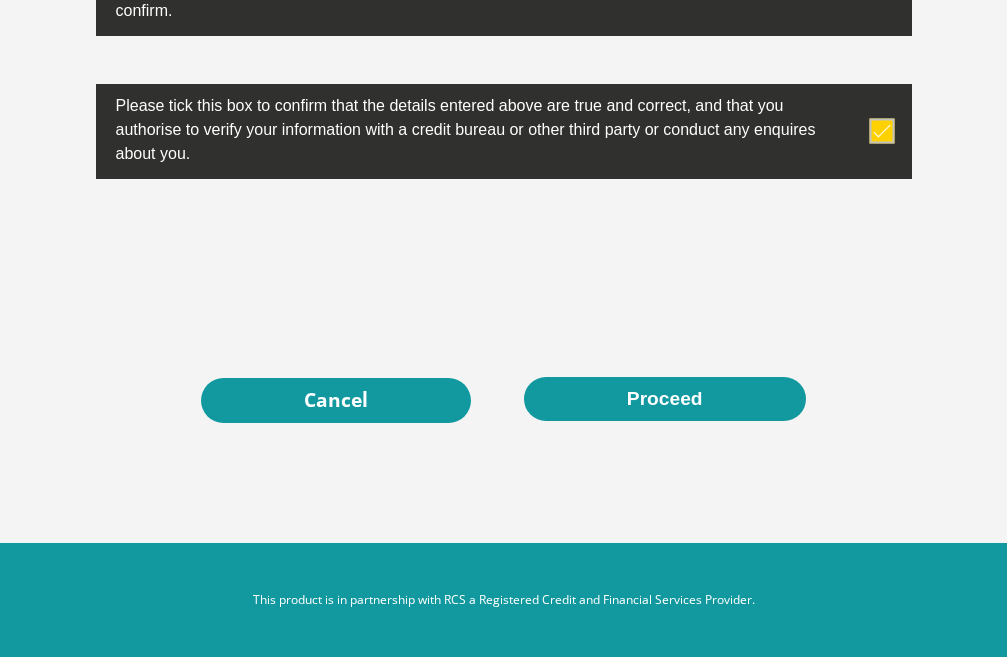 scroll, scrollTop: 6801, scrollLeft: 0, axis: vertical 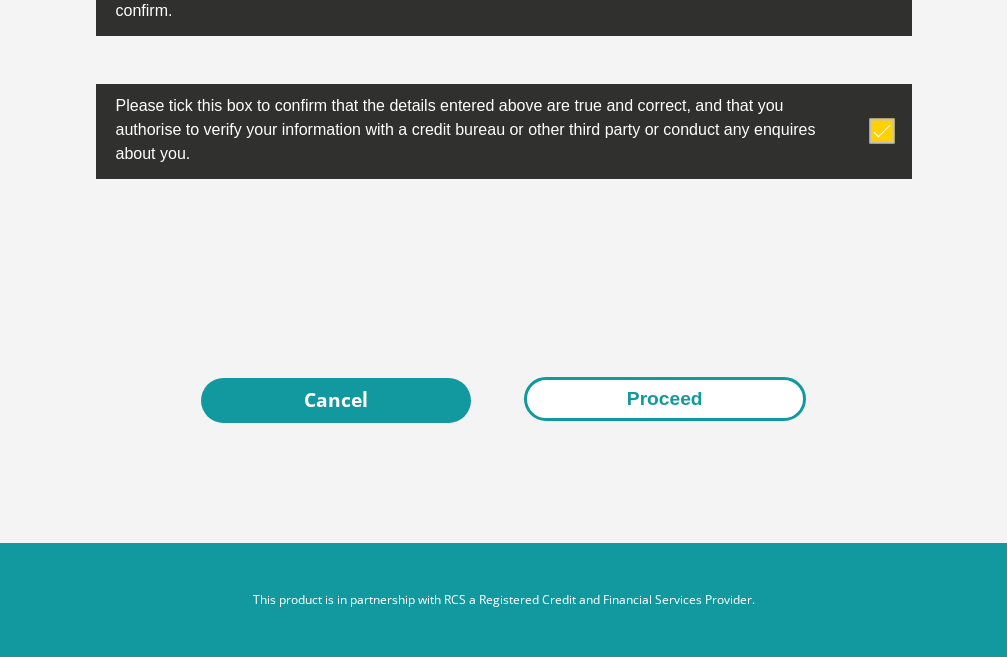 type on "[LAST]" 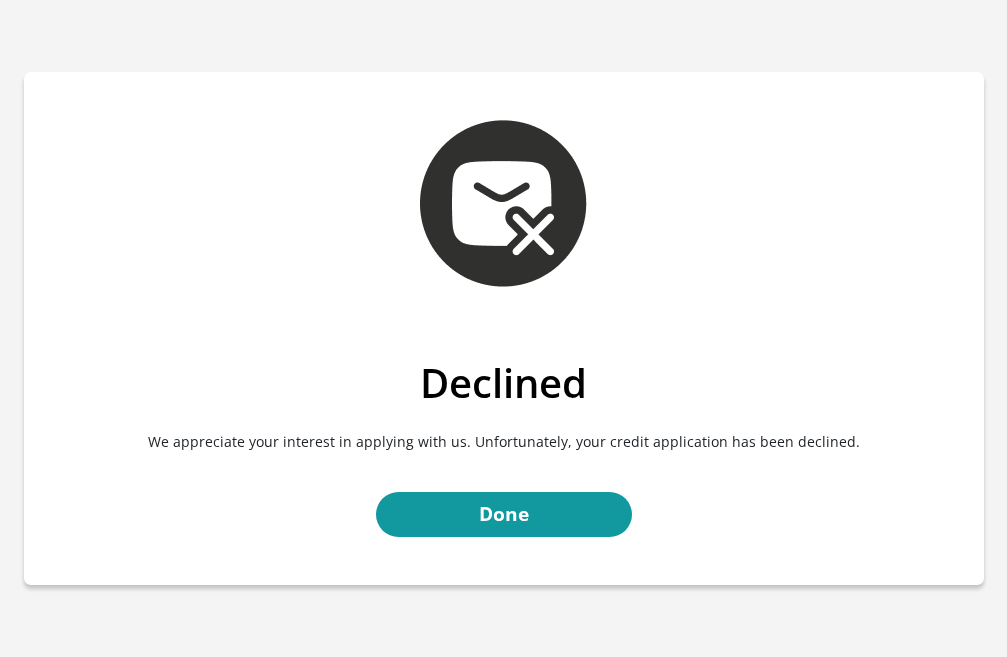 scroll, scrollTop: 0, scrollLeft: 0, axis: both 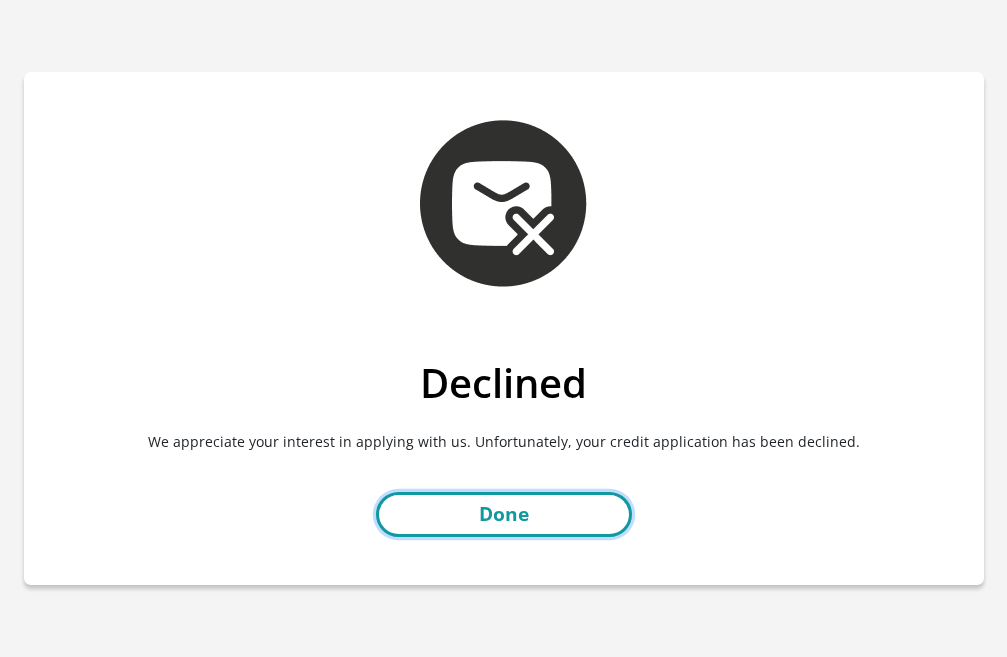 click on "Done" at bounding box center [504, 514] 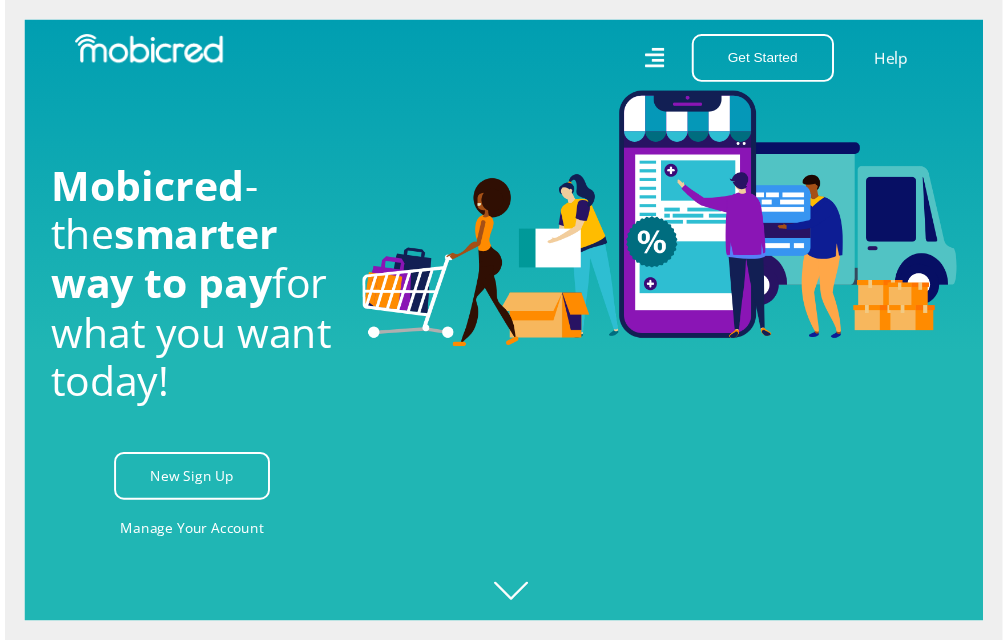 scroll, scrollTop: 0, scrollLeft: 0, axis: both 